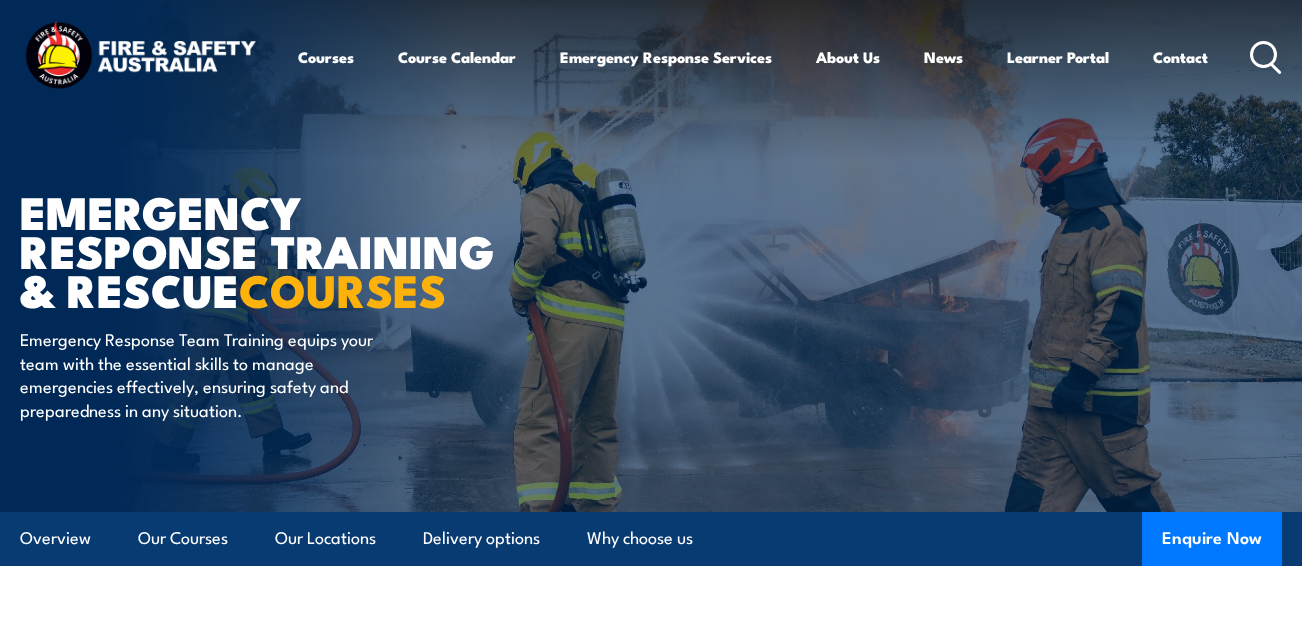 scroll, scrollTop: 300, scrollLeft: 0, axis: vertical 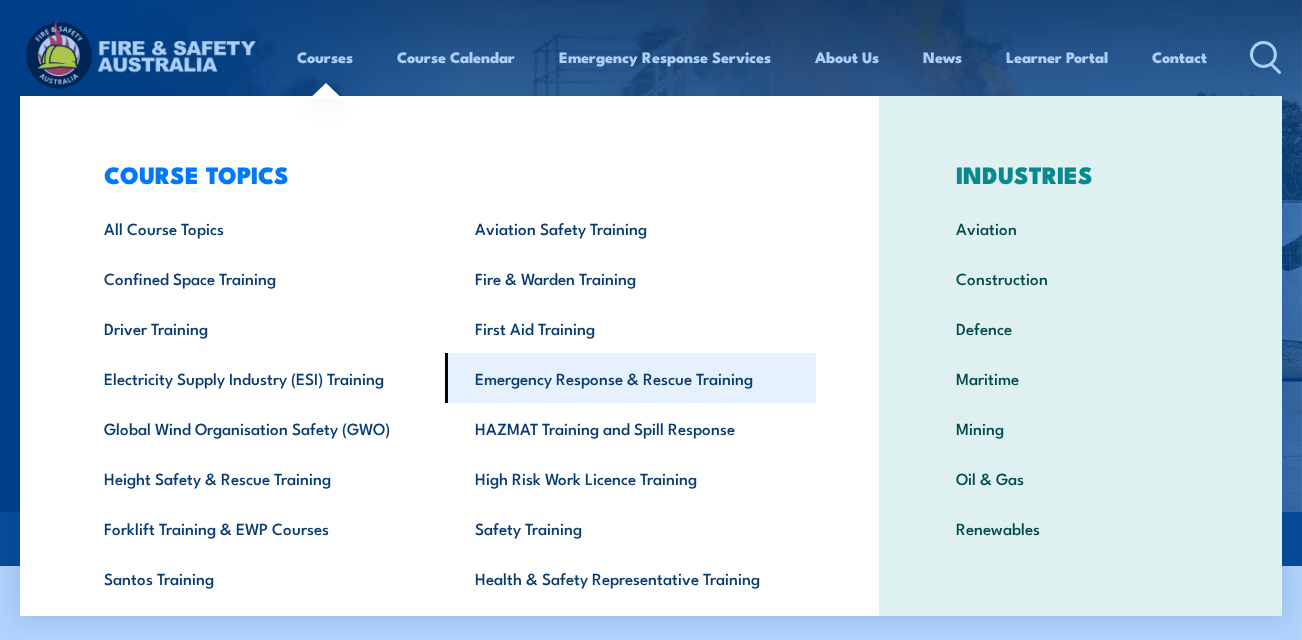 click on "Emergency Response & Rescue Training" at bounding box center (631, 378) 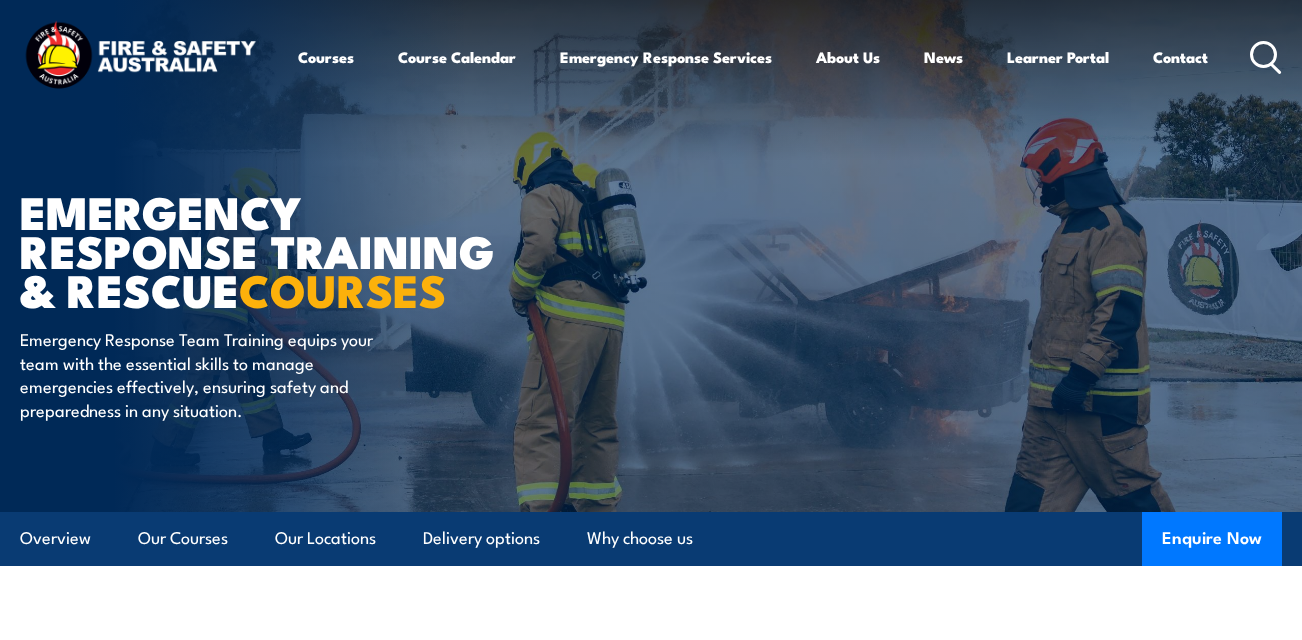 scroll, scrollTop: 0, scrollLeft: 0, axis: both 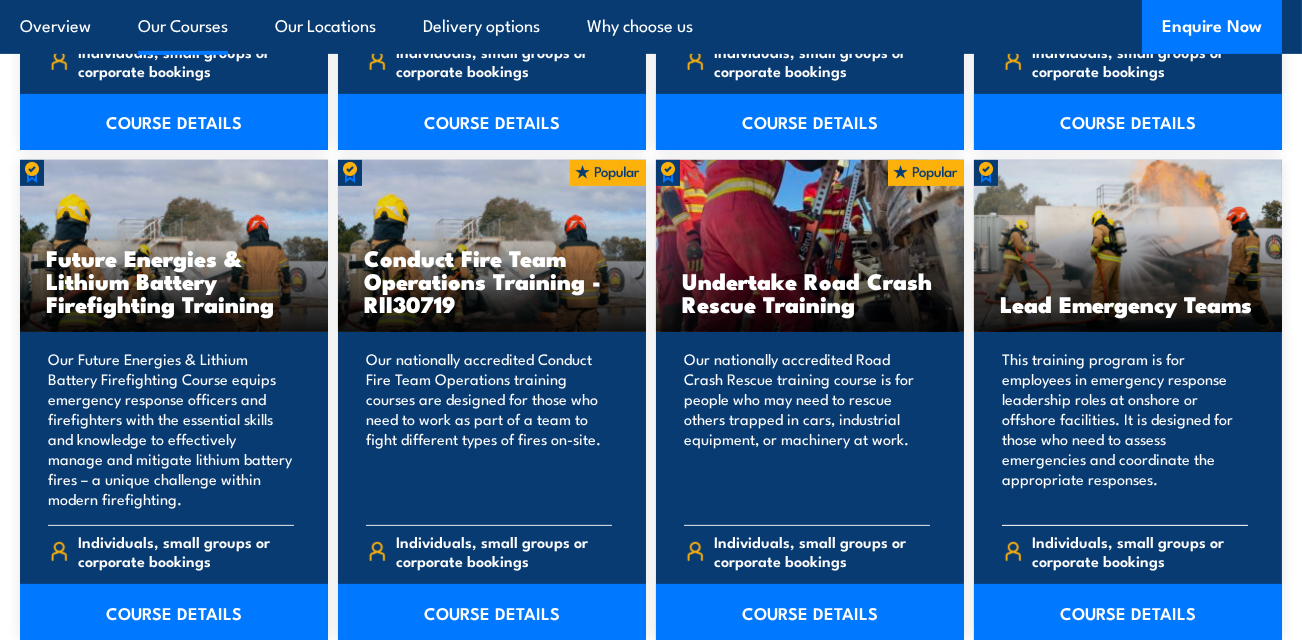 click on "This training program is for employees in emergency response leadership roles at onshore or offshore facilities. It is designed for those who need to assess emergencies and coordinate the appropriate responses.
Individuals, small groups or corporate bookings" at bounding box center (1128, 486) 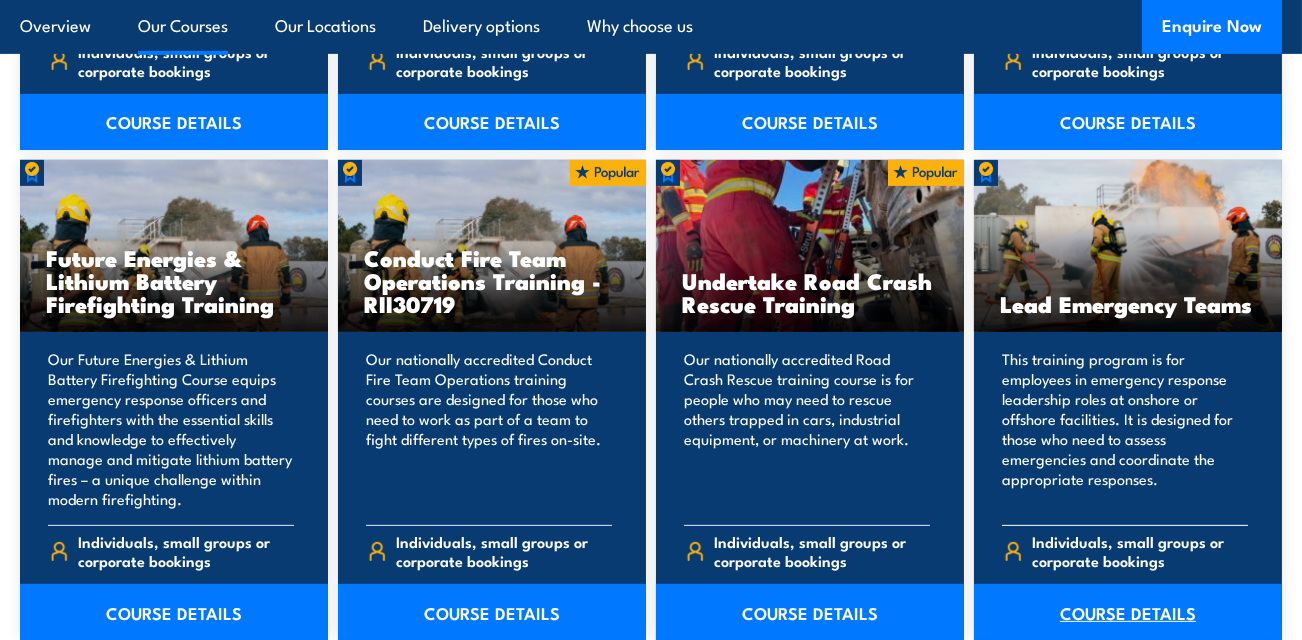 click on "COURSE DETAILS" at bounding box center [1128, 612] 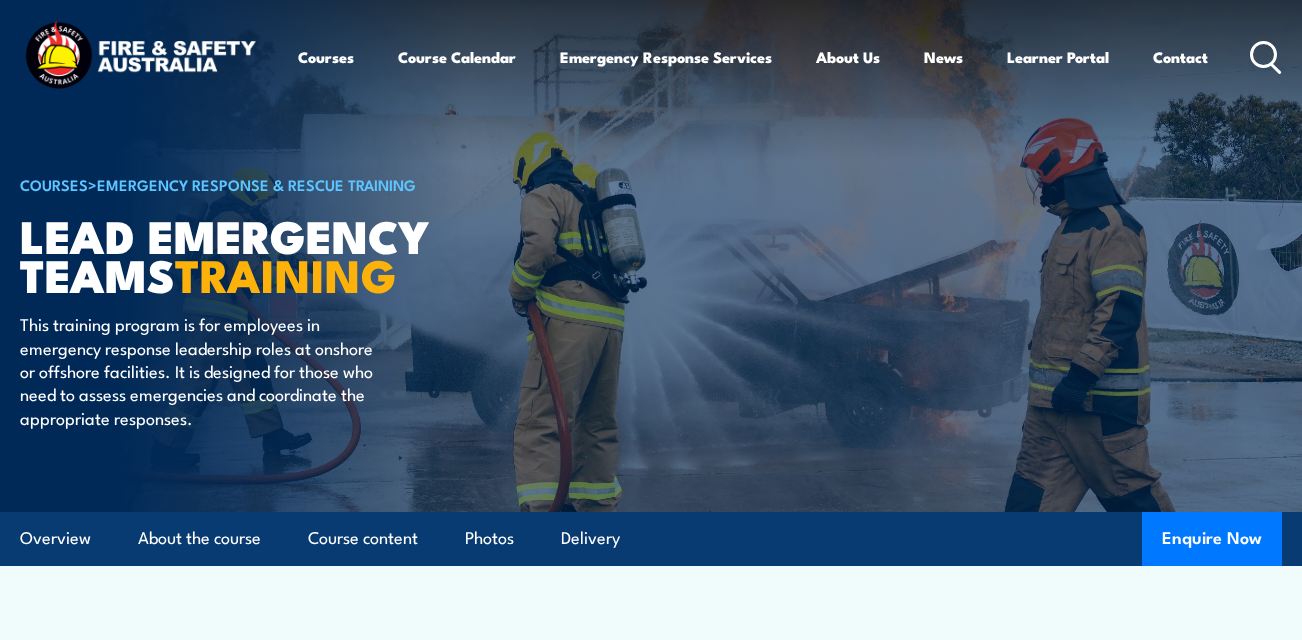scroll, scrollTop: 0, scrollLeft: 0, axis: both 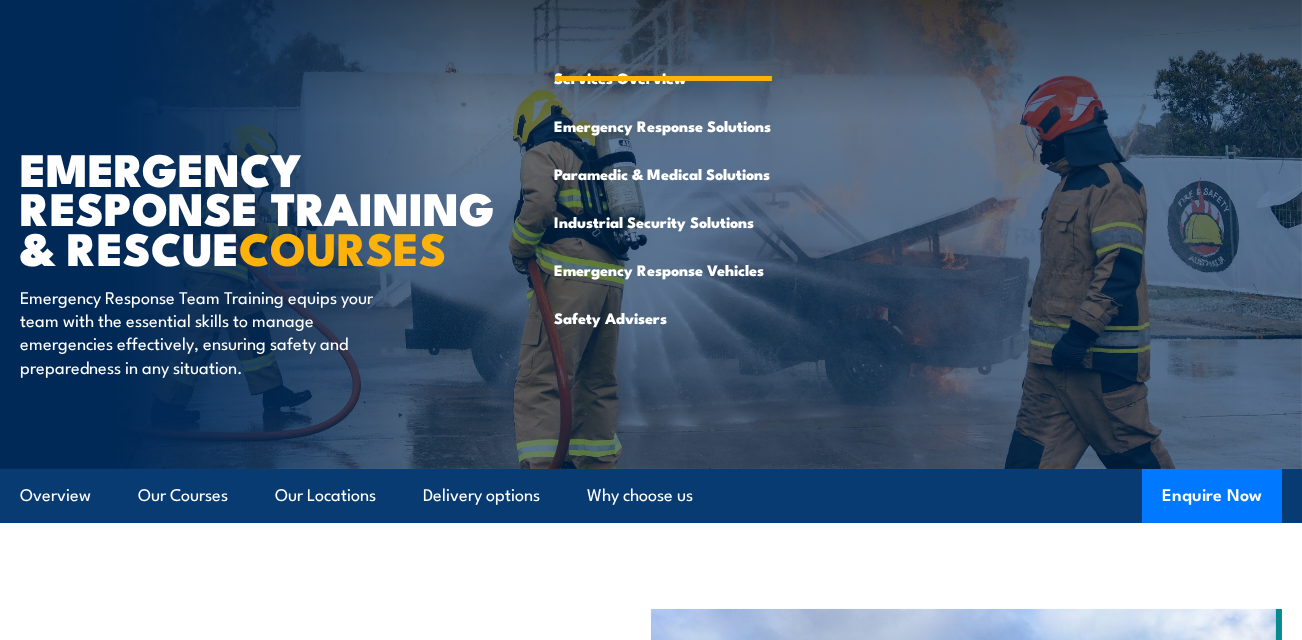 click on "Emergency Response Services
Services Overview
Emergency Response Solutions
Paramedic & Medical Solutions
Industrial Security Solutions
Emergency Response Vehicles
Safety Advisers" at bounding box center [663, -114] 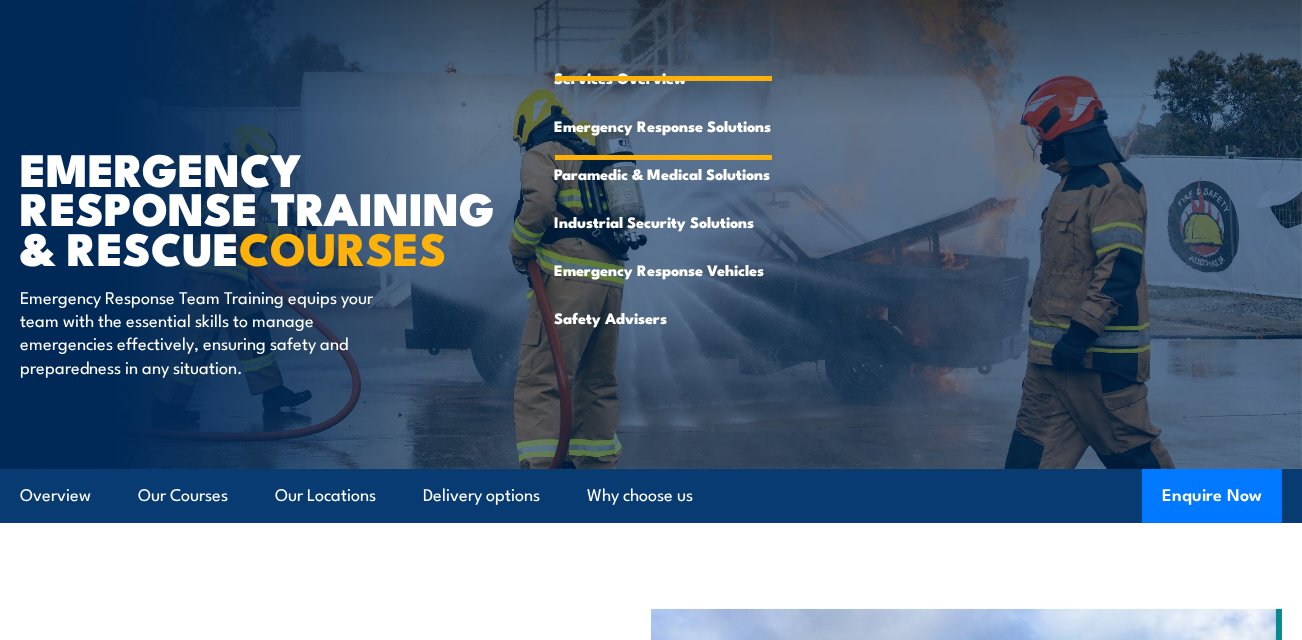 click on "Emergency Response Solutions" at bounding box center [663, 126] 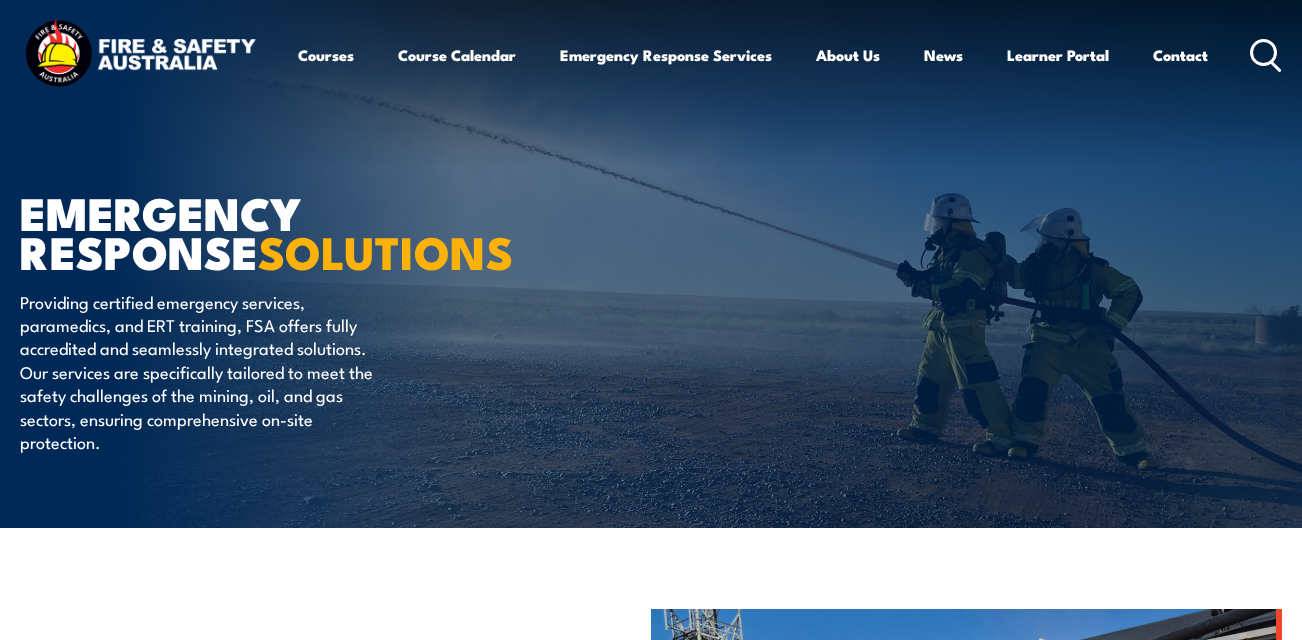 scroll, scrollTop: 0, scrollLeft: 0, axis: both 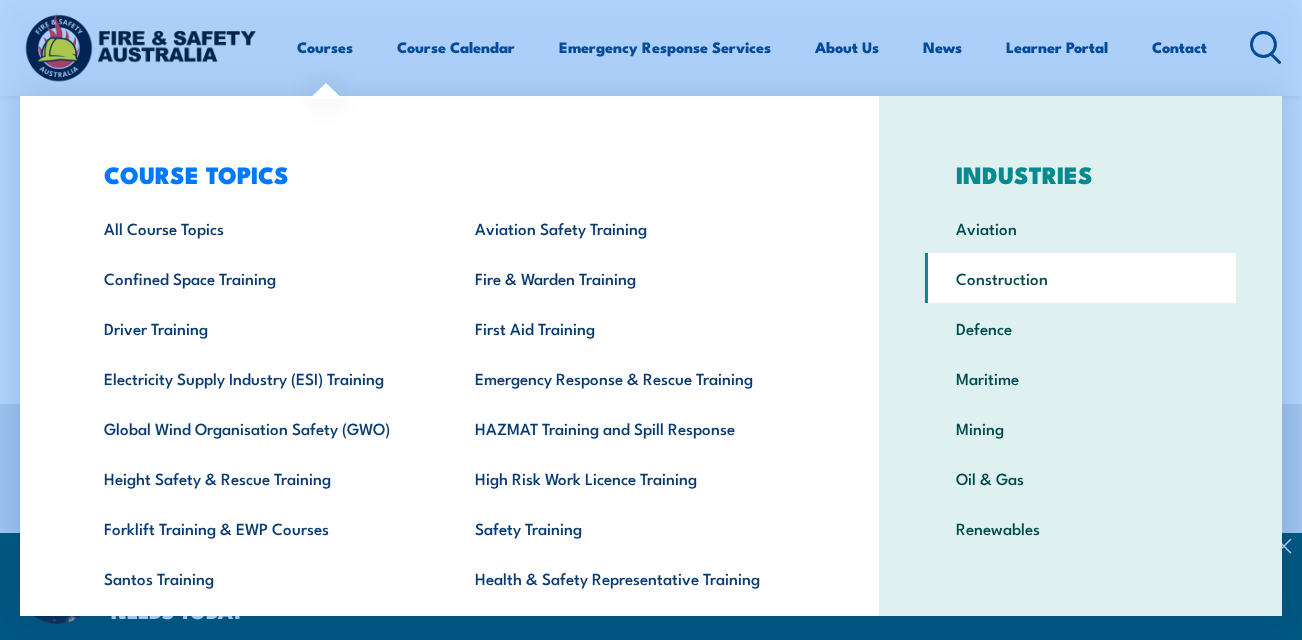 click on "Construction" at bounding box center [1080, 278] 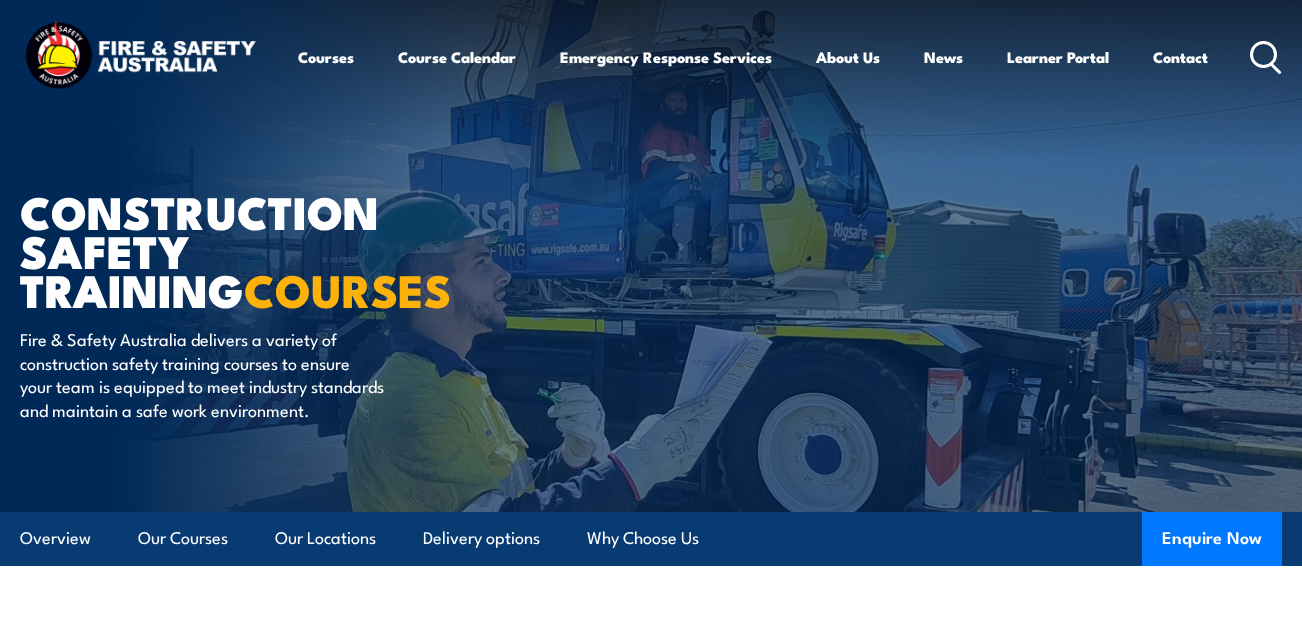 scroll, scrollTop: 0, scrollLeft: 0, axis: both 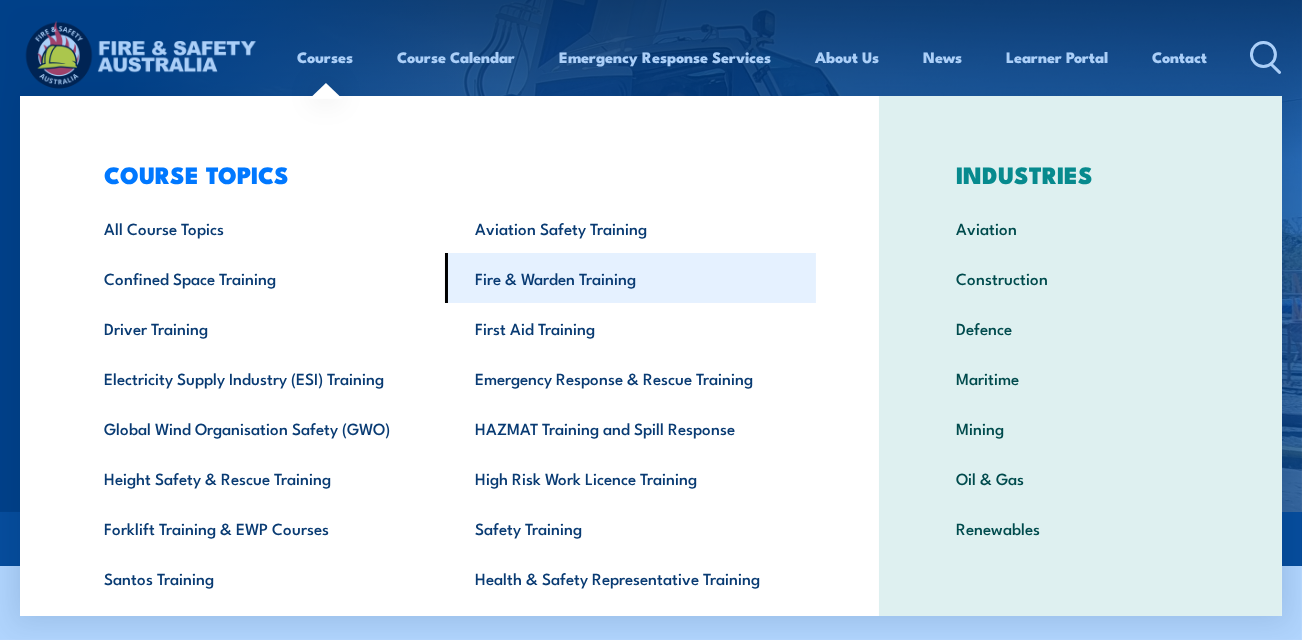 click on "Fire & Warden Training" at bounding box center (631, 278) 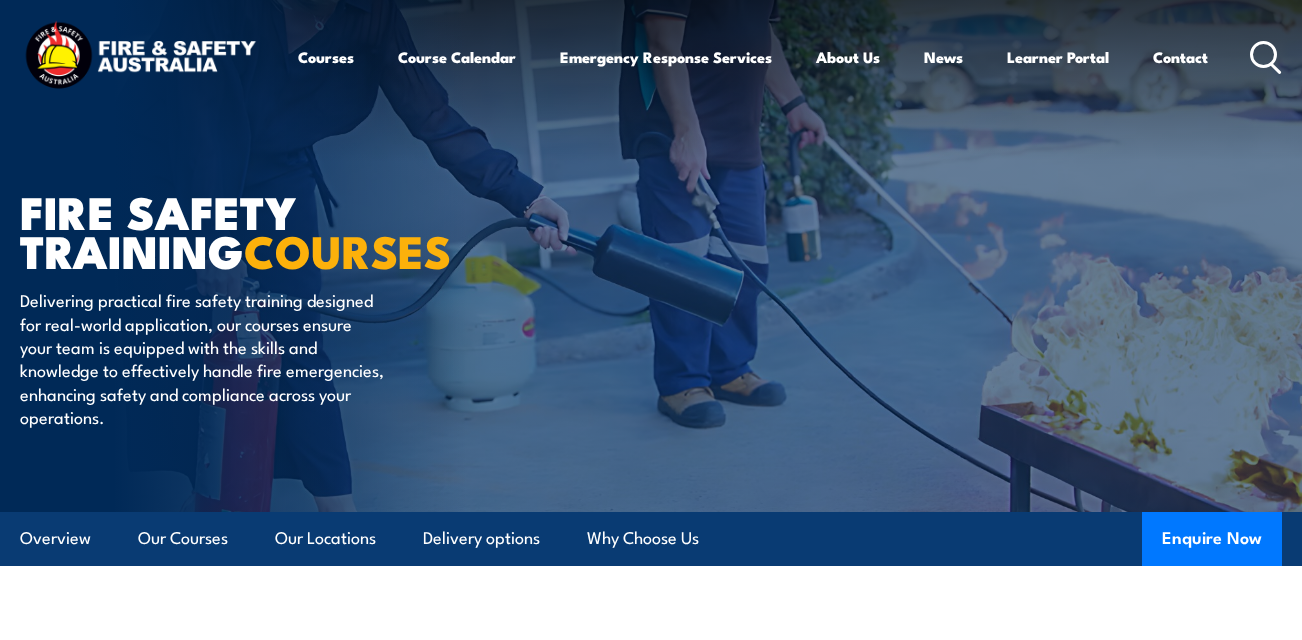 scroll, scrollTop: 0, scrollLeft: 0, axis: both 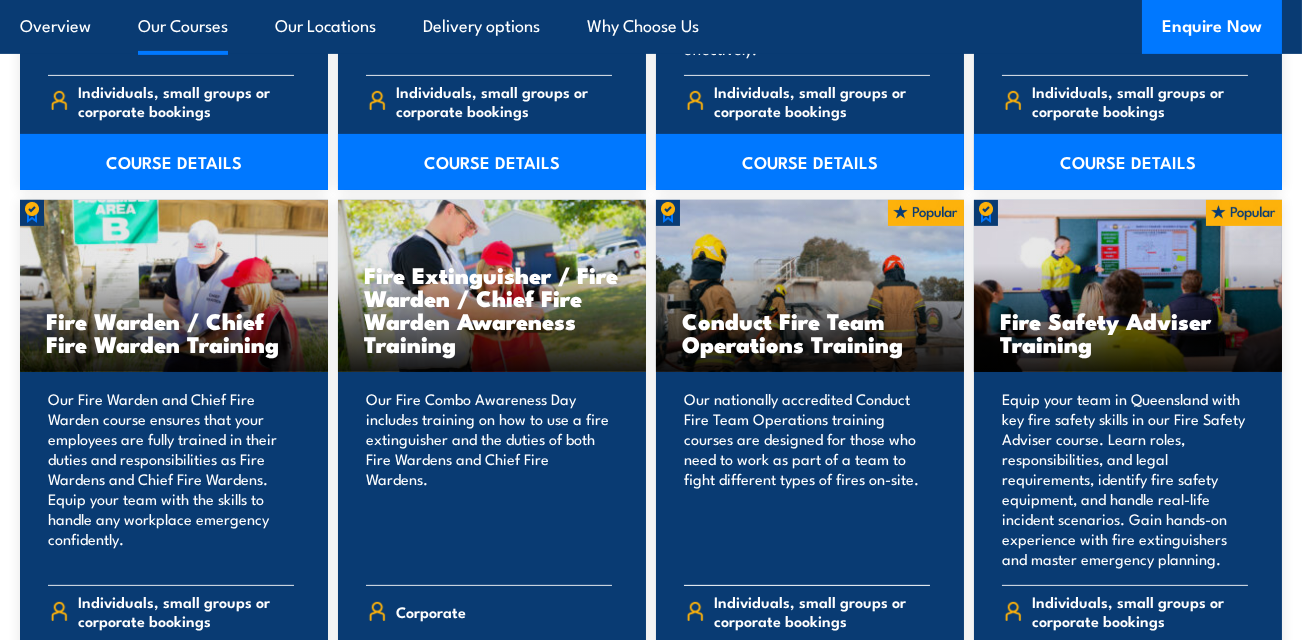 click on "Conduct Fire Team Operations Training" at bounding box center [810, 332] 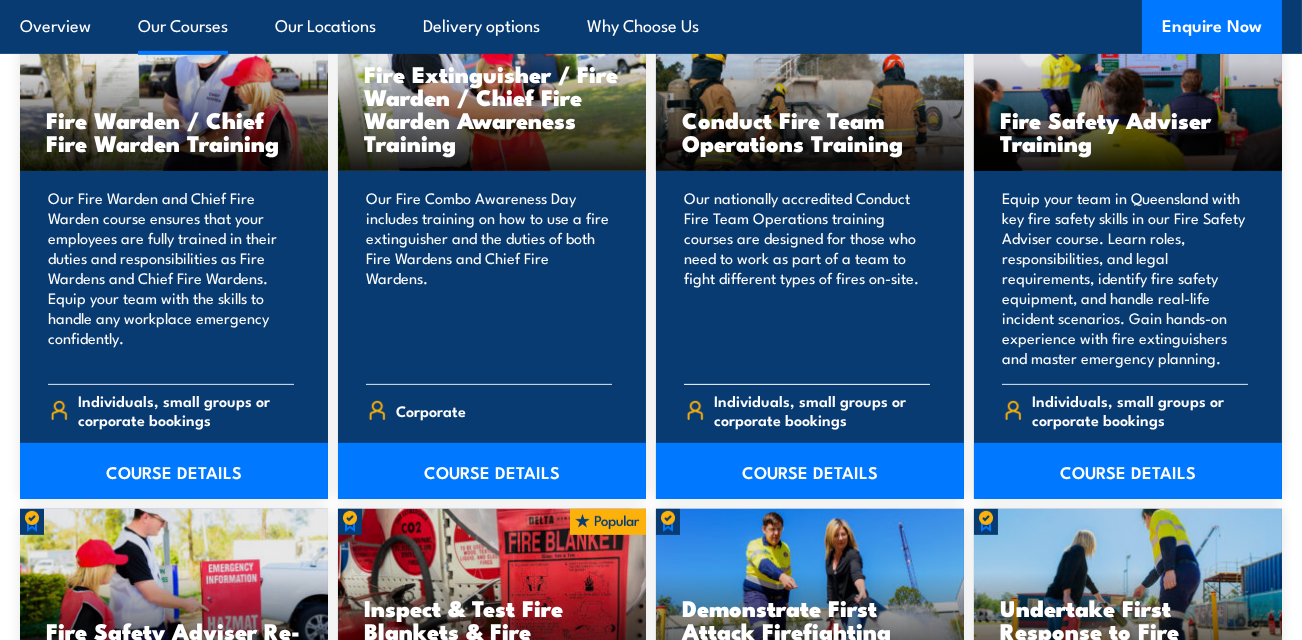 scroll, scrollTop: 2200, scrollLeft: 0, axis: vertical 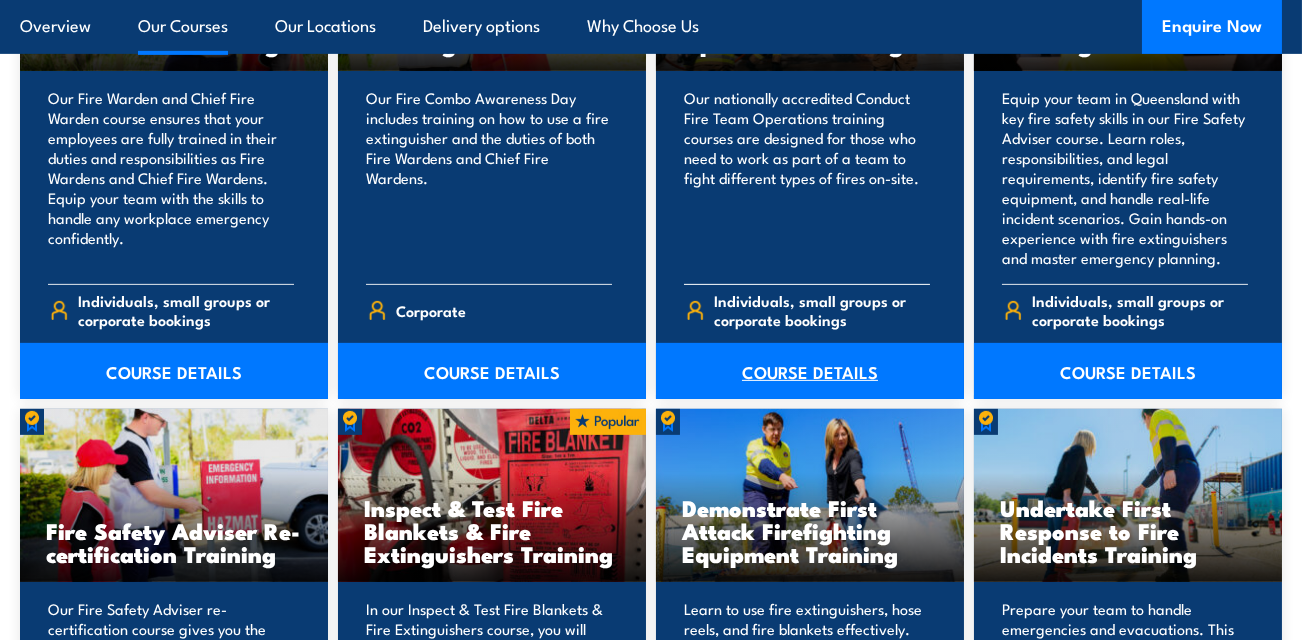 click on "COURSE DETAILS" at bounding box center [810, 371] 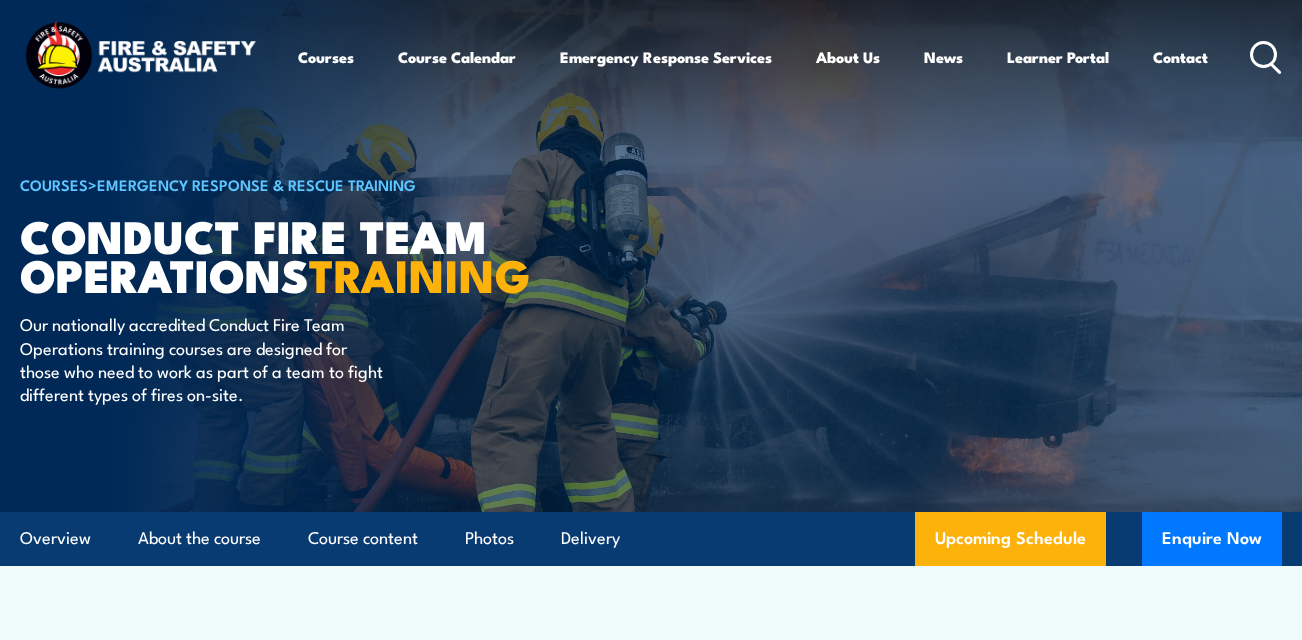 scroll, scrollTop: 0, scrollLeft: 0, axis: both 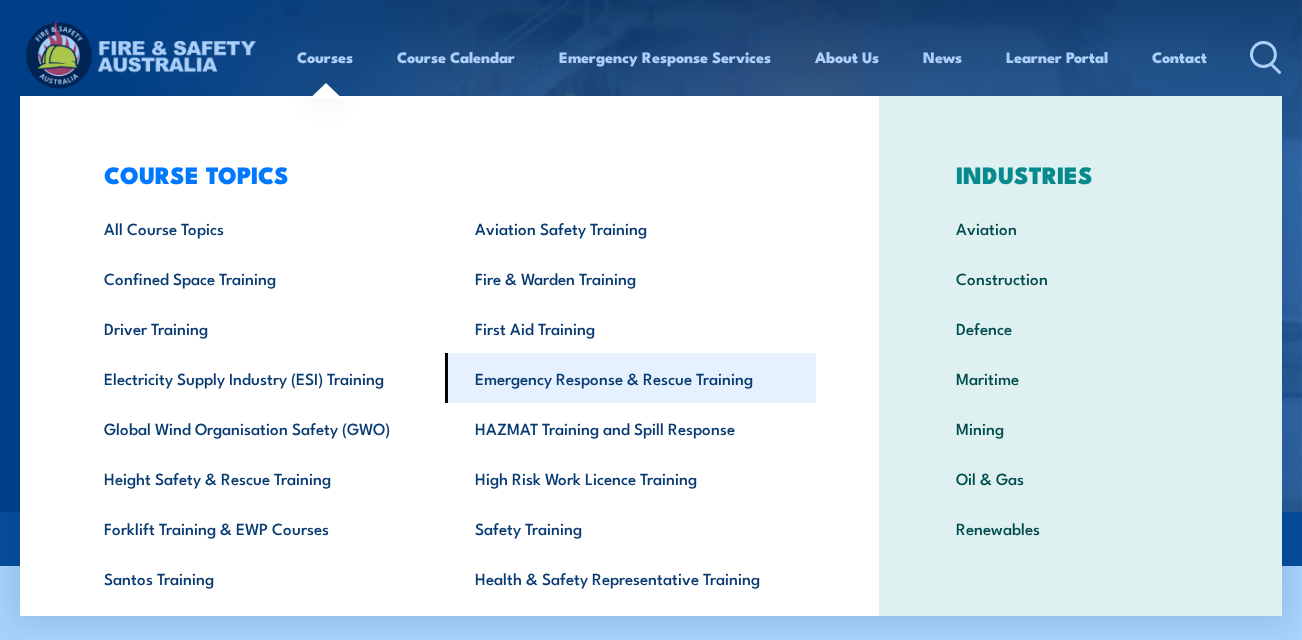 click on "Emergency Response & Rescue Training" at bounding box center [631, 378] 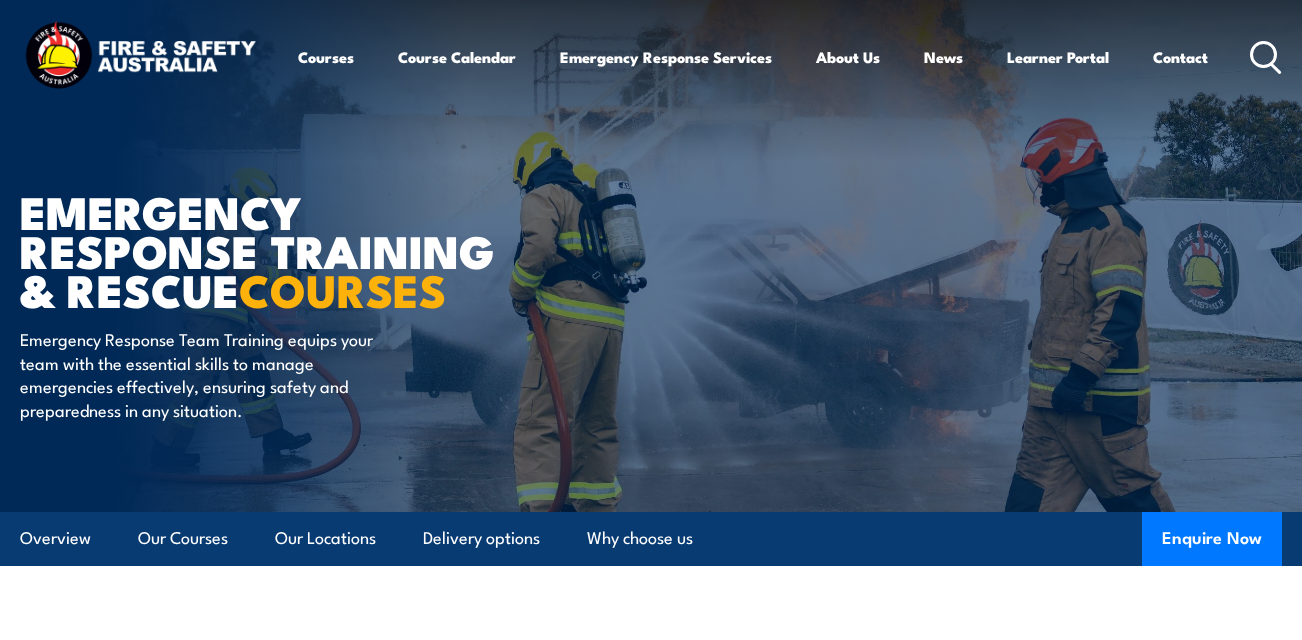 scroll, scrollTop: 0, scrollLeft: 0, axis: both 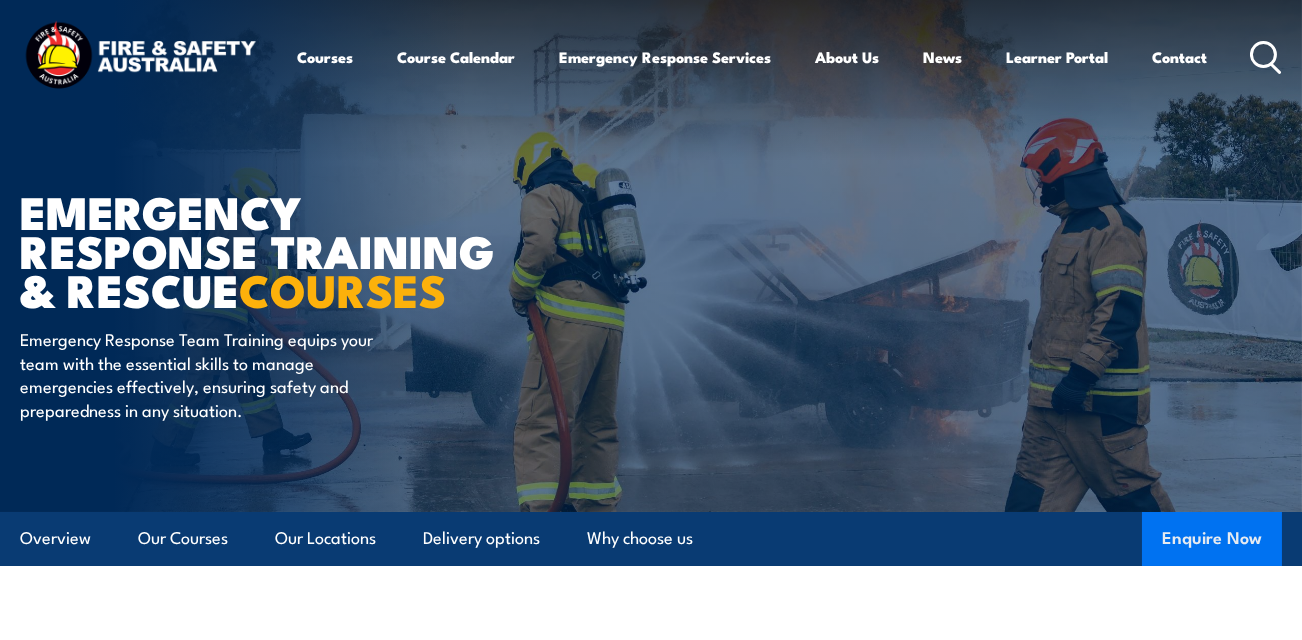drag, startPoint x: 1216, startPoint y: 539, endPoint x: 1197, endPoint y: 536, distance: 19.235384 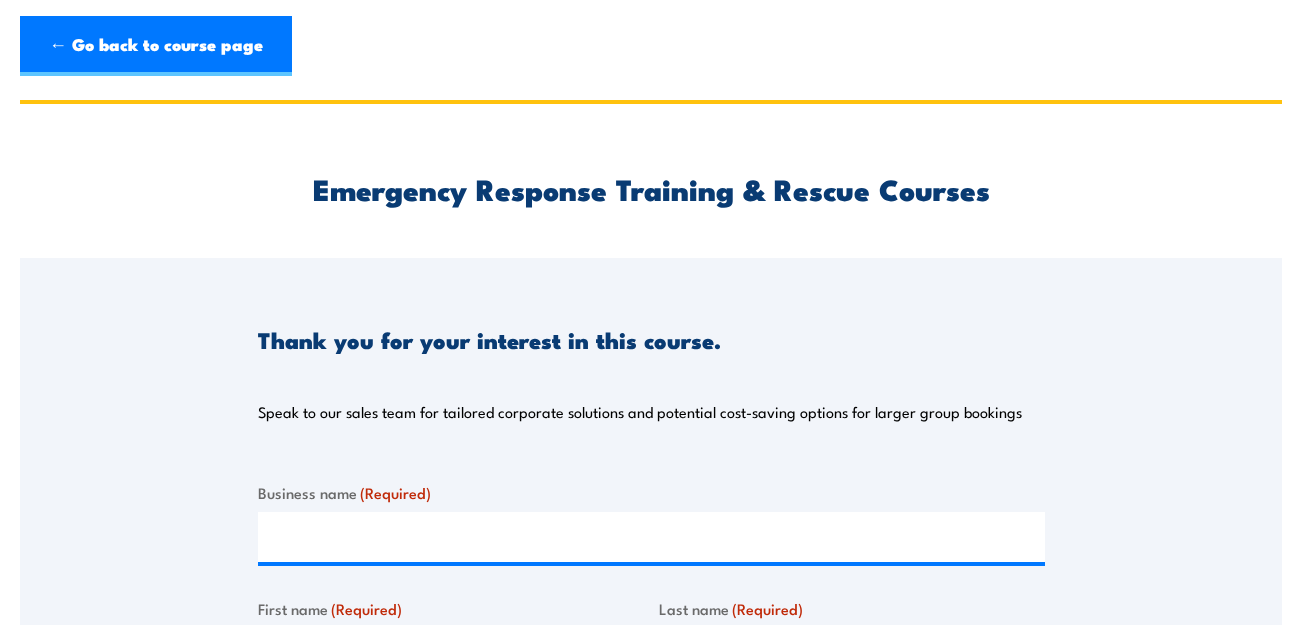 scroll, scrollTop: 0, scrollLeft: 0, axis: both 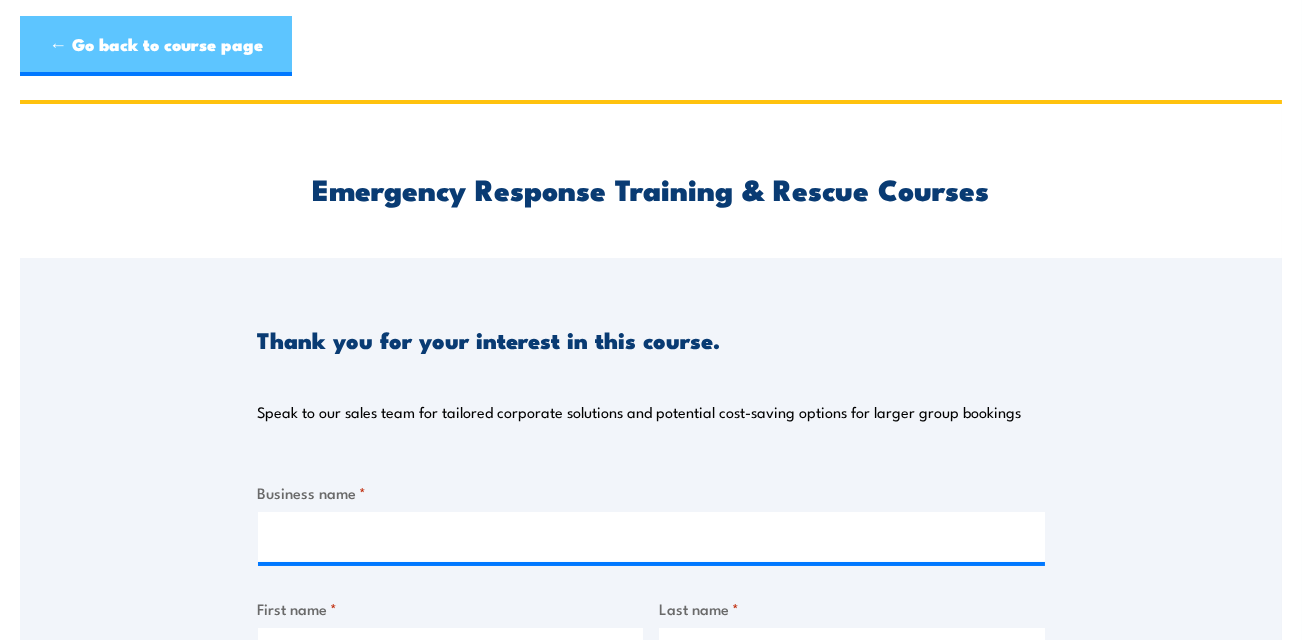 click on "← Go back to course page" at bounding box center (156, 46) 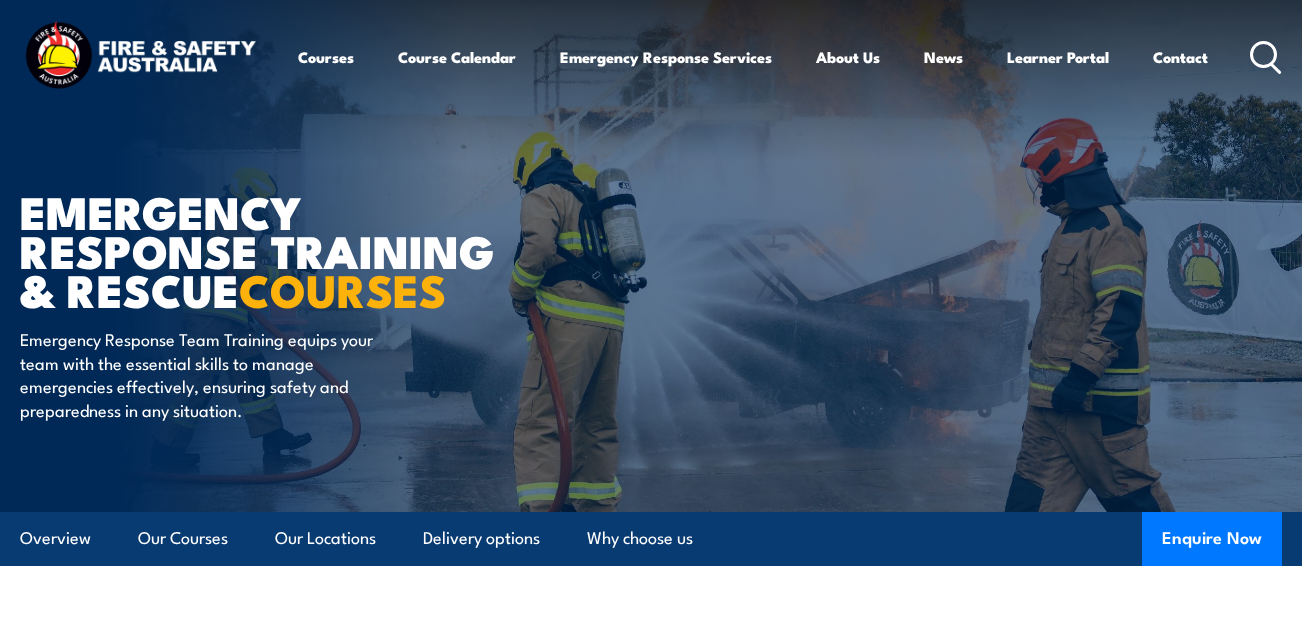 scroll, scrollTop: 0, scrollLeft: 0, axis: both 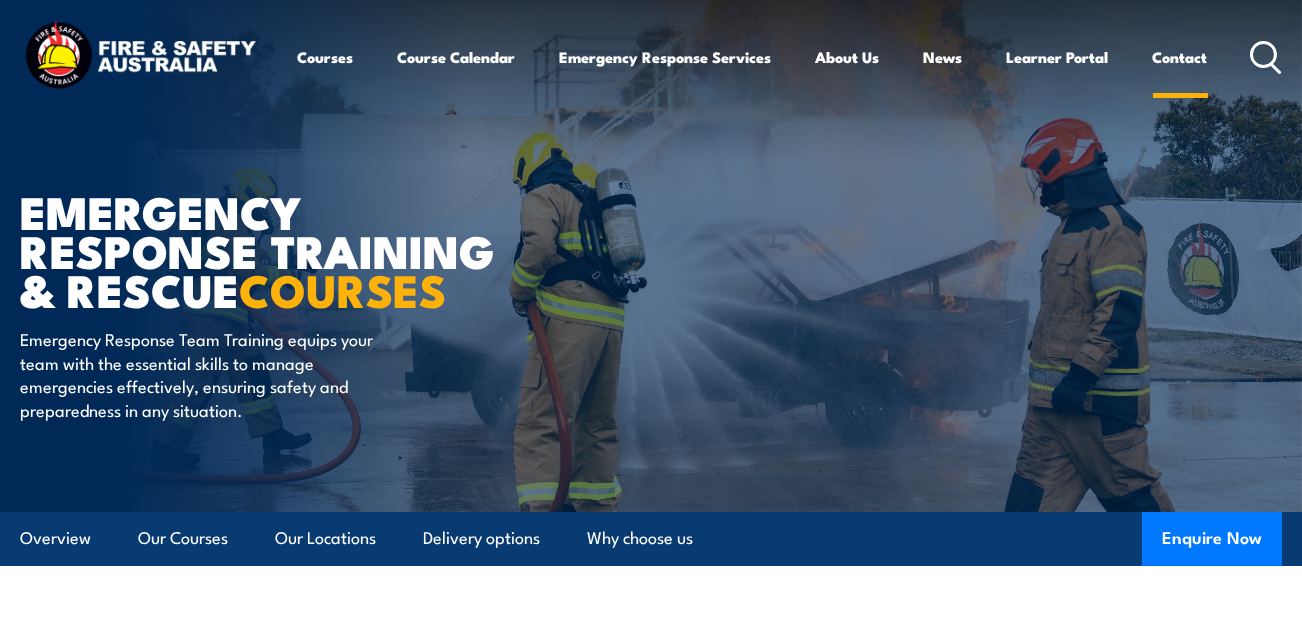 click on "Contact" at bounding box center [1180, 57] 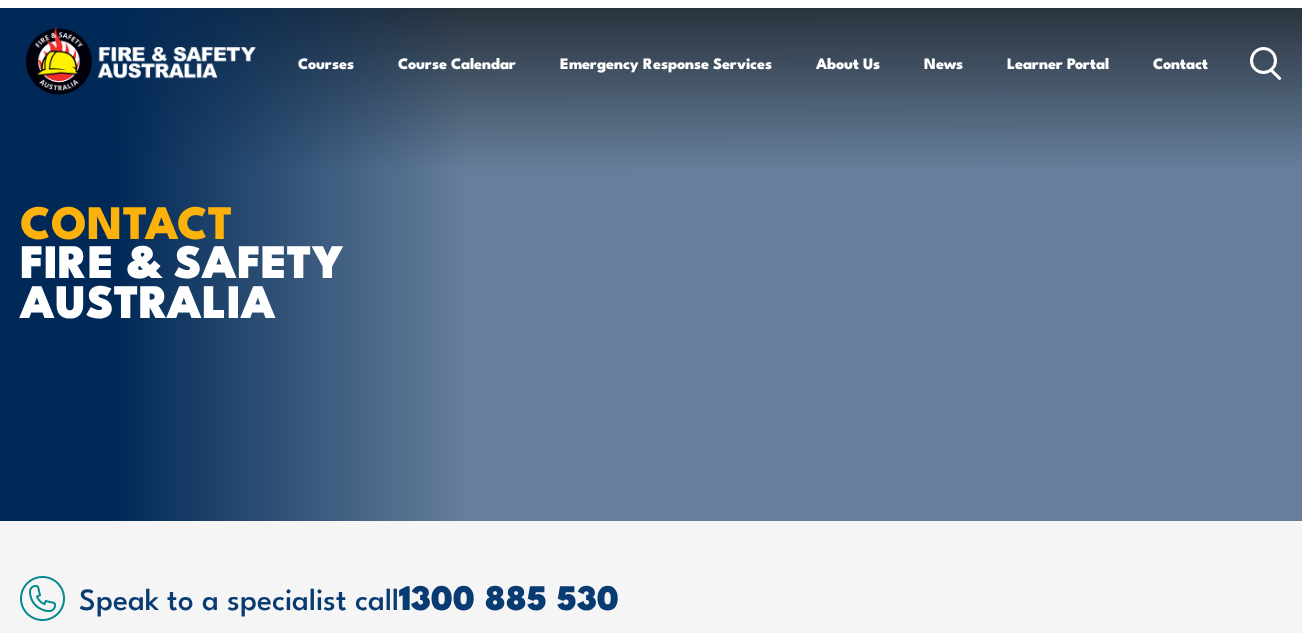 scroll, scrollTop: 0, scrollLeft: 0, axis: both 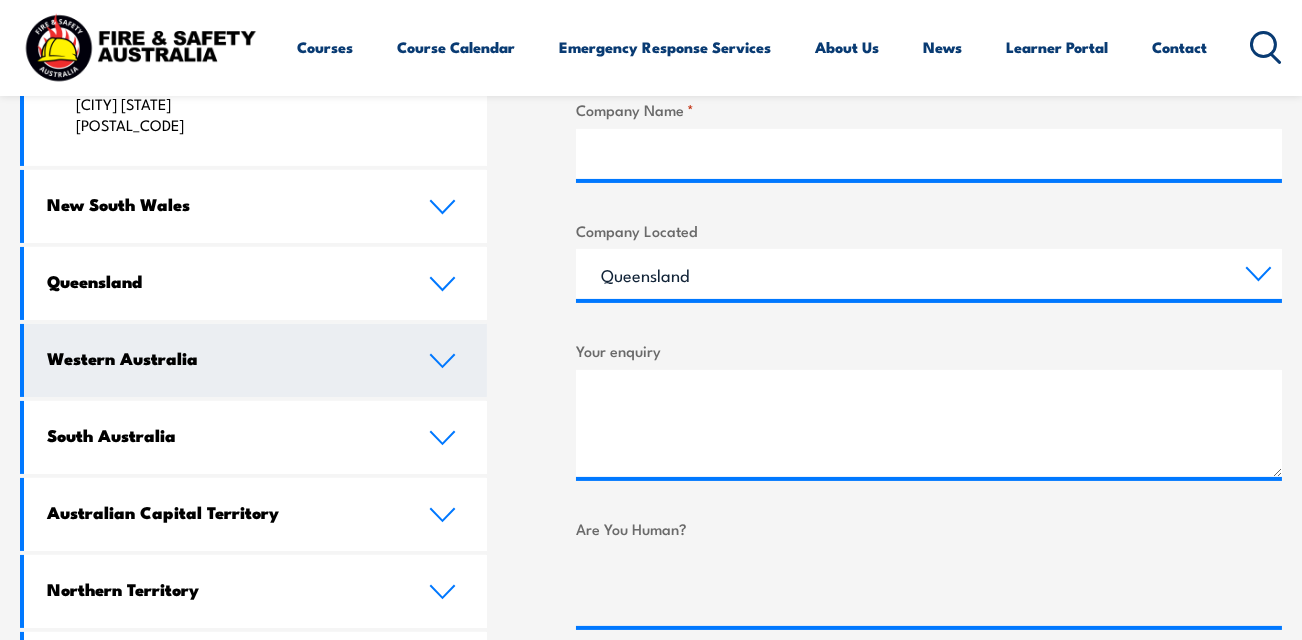 click on "Western Australia" at bounding box center [222, 358] 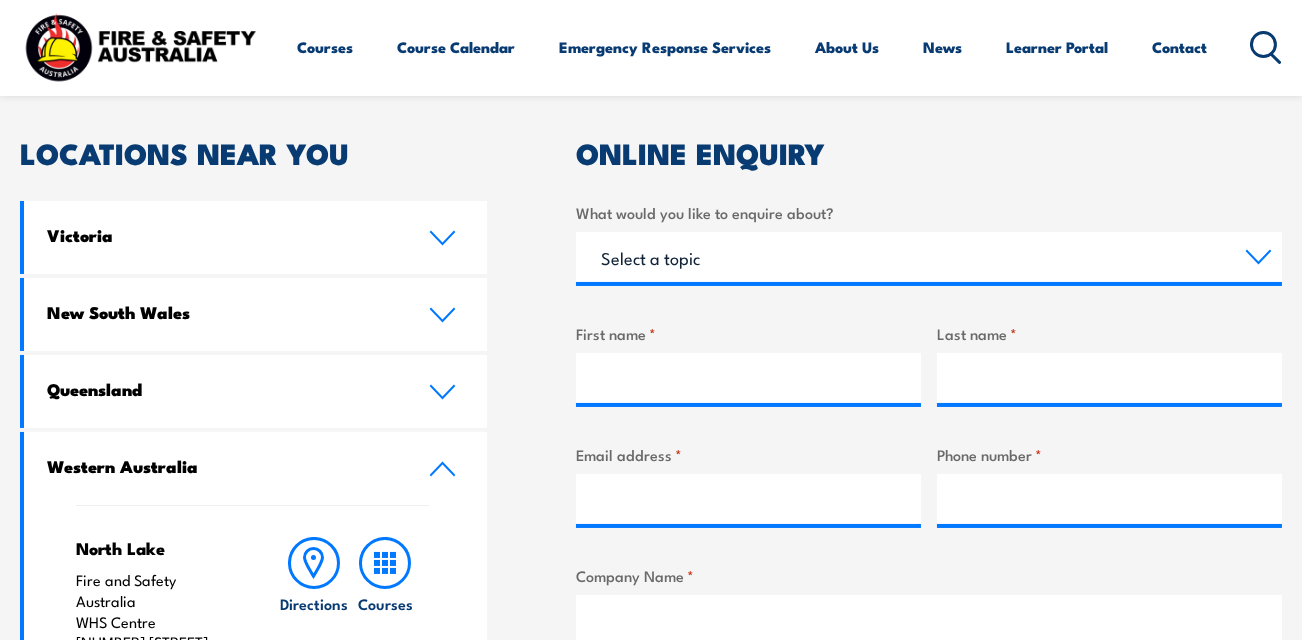 scroll, scrollTop: 499, scrollLeft: 0, axis: vertical 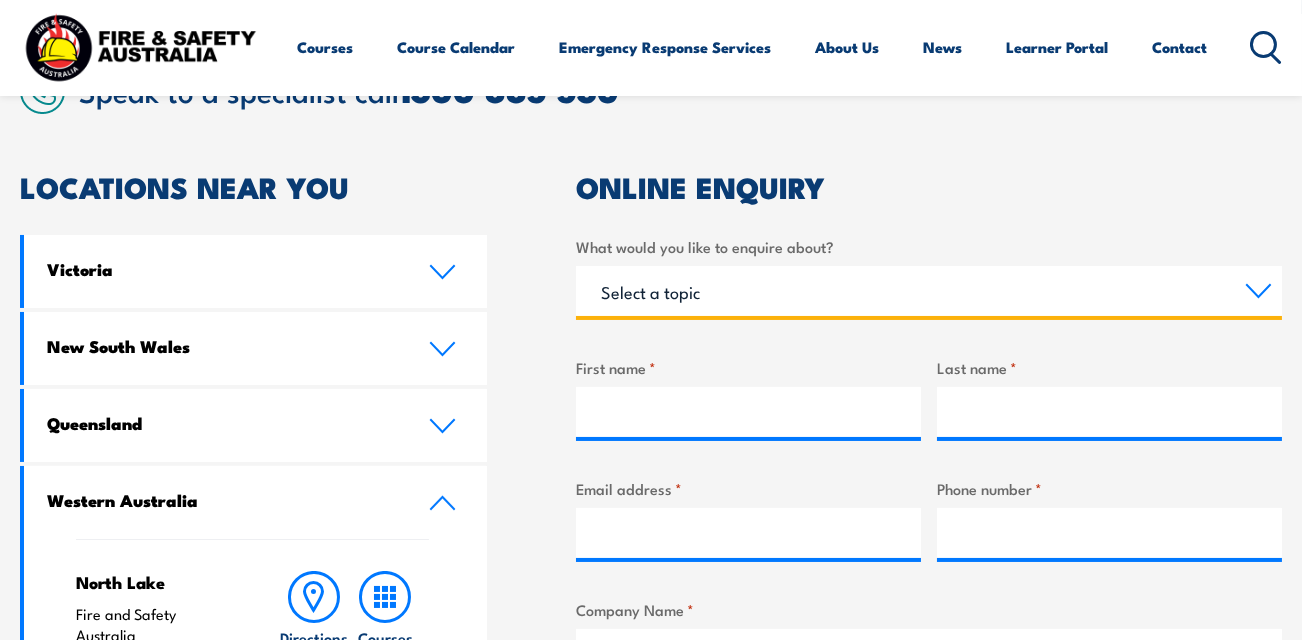 click on "Select a topic Training Emergency Response Services General Enquiry" at bounding box center [929, 291] 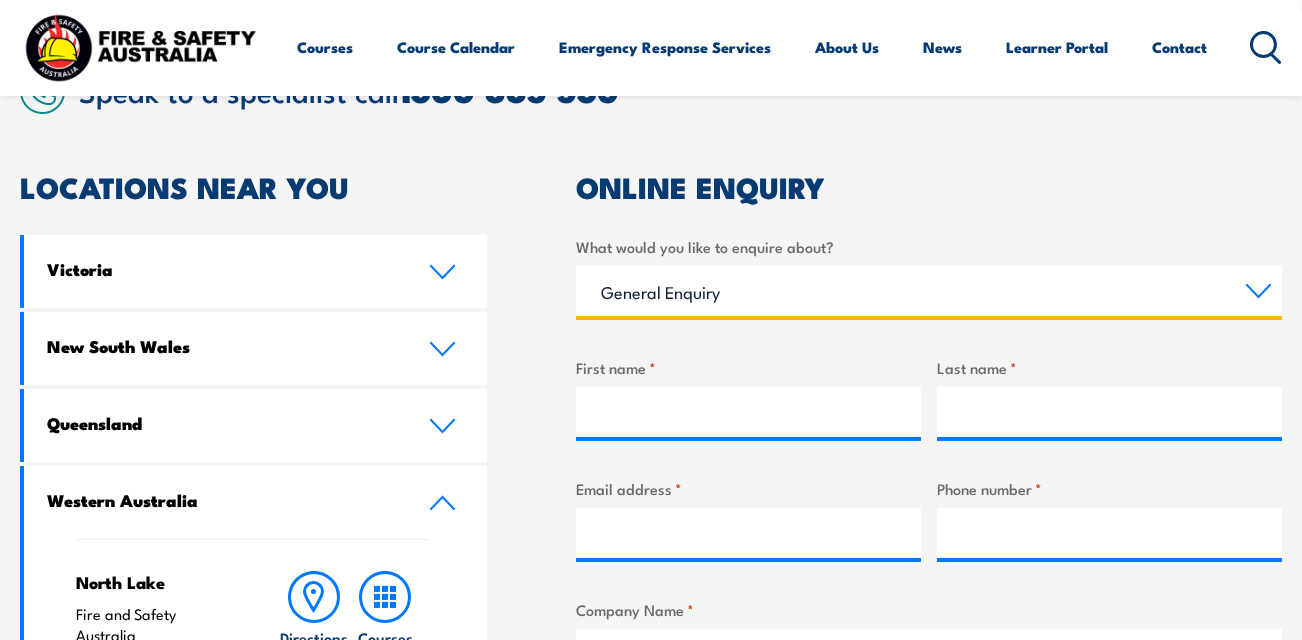 click on "Select a topic Training Emergency Response Services General Enquiry" at bounding box center (929, 291) 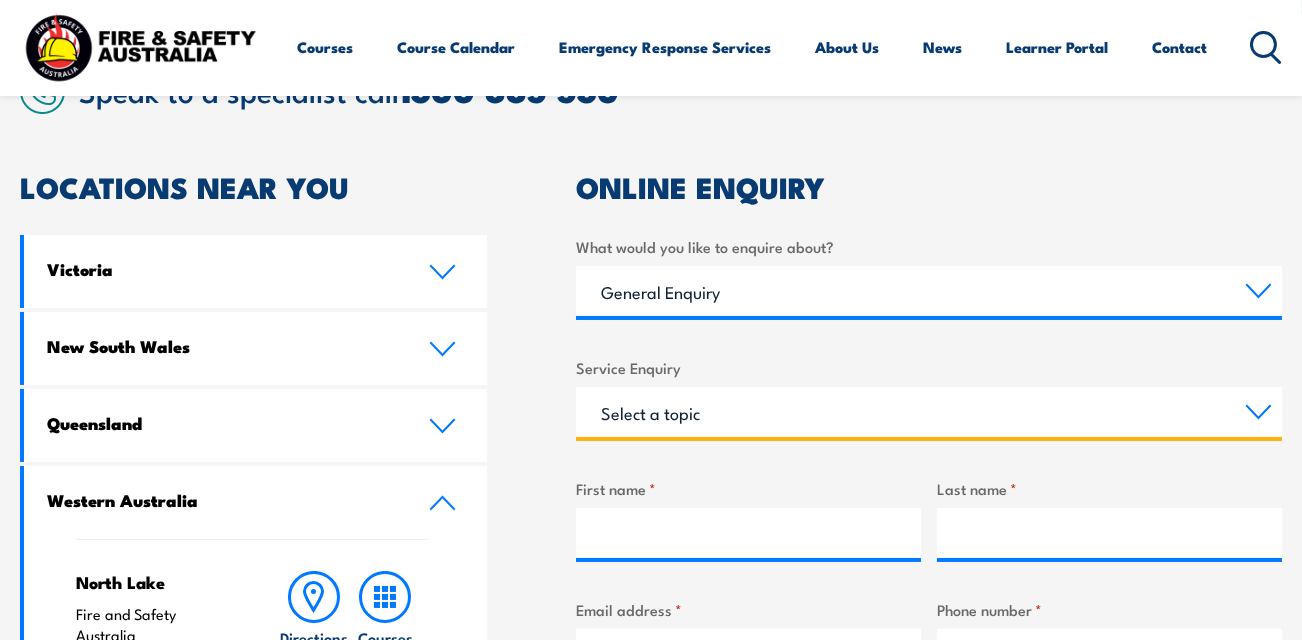 click on "Select a topic Assistance in completing an online enrolment booking Request a copy of a certificate Pay an invoice or obtain a copy of an invoice Enquiry about RPL (Recognised Prior Learning) Request FREE Fire Extinguisher or Resuscitation charts Other" at bounding box center [929, 412] 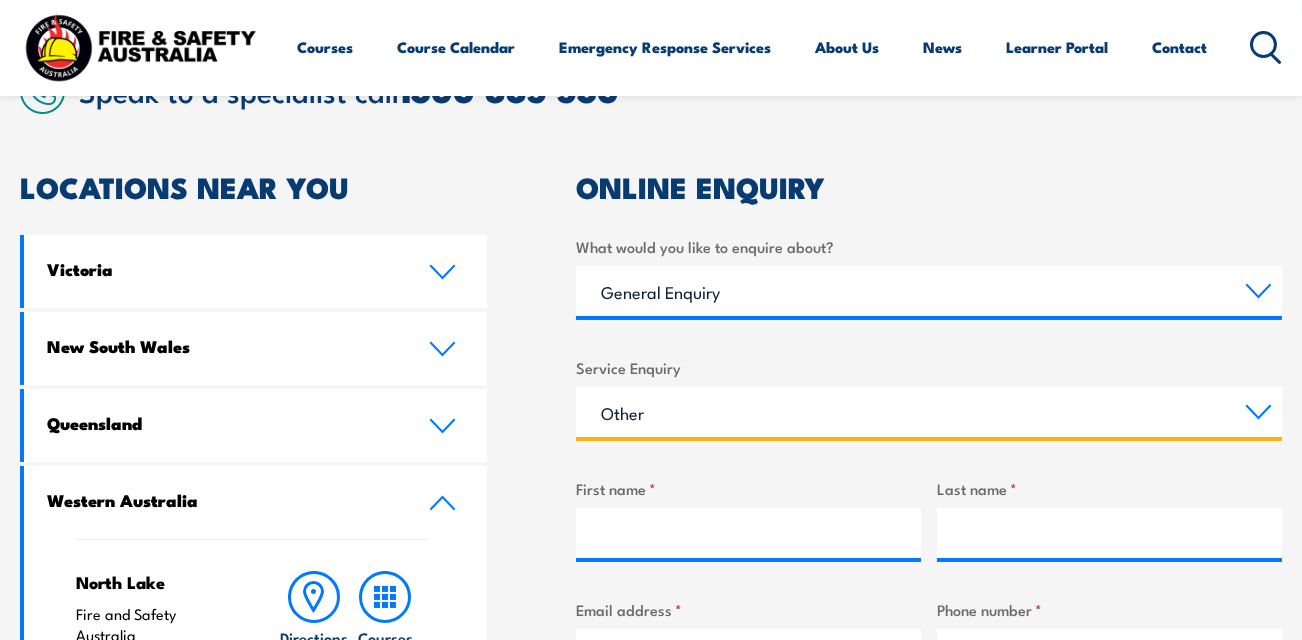 click on "Select a topic Assistance in completing an online enrolment booking Request a copy of a certificate Pay an invoice or obtain a copy of an invoice Enquiry about RPL (Recognised Prior Learning) Request FREE Fire Extinguisher or Resuscitation charts Other" at bounding box center (929, 412) 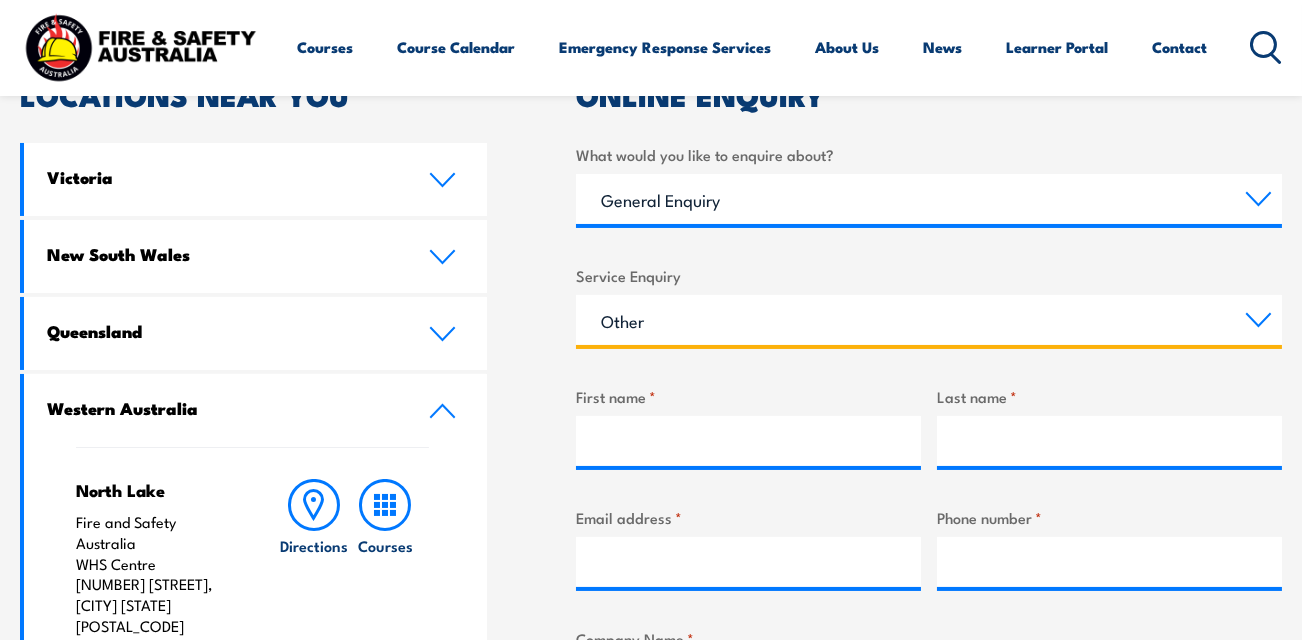 scroll, scrollTop: 700, scrollLeft: 0, axis: vertical 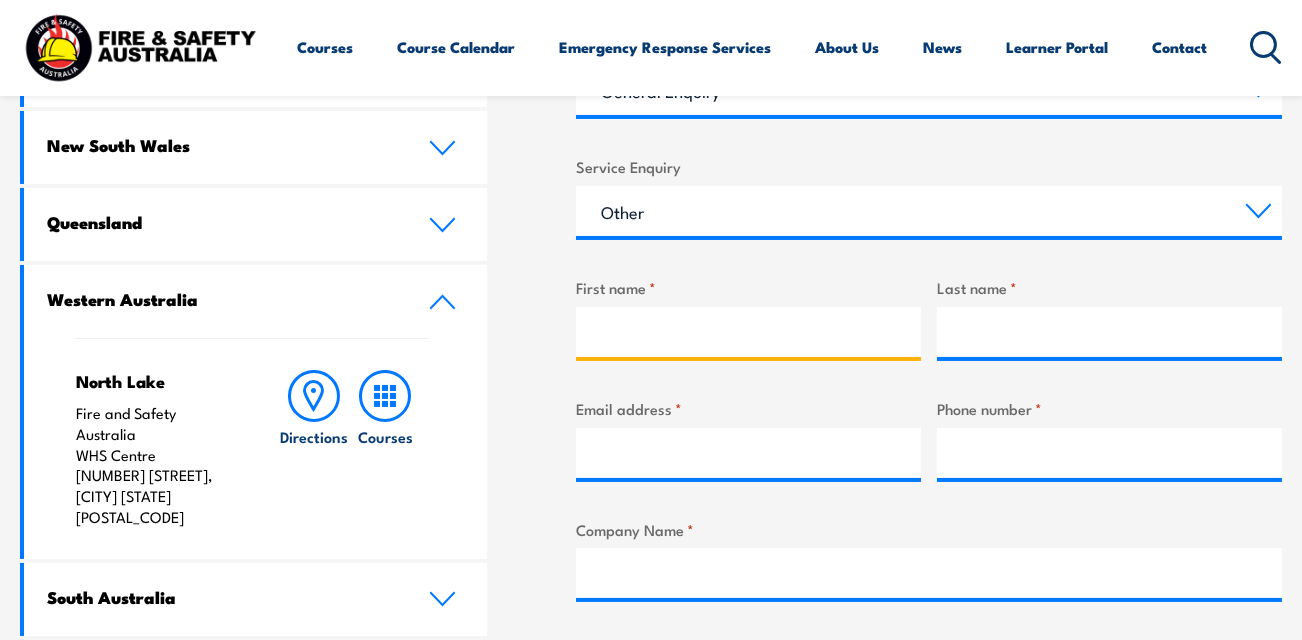 click on "First name *" at bounding box center [748, 332] 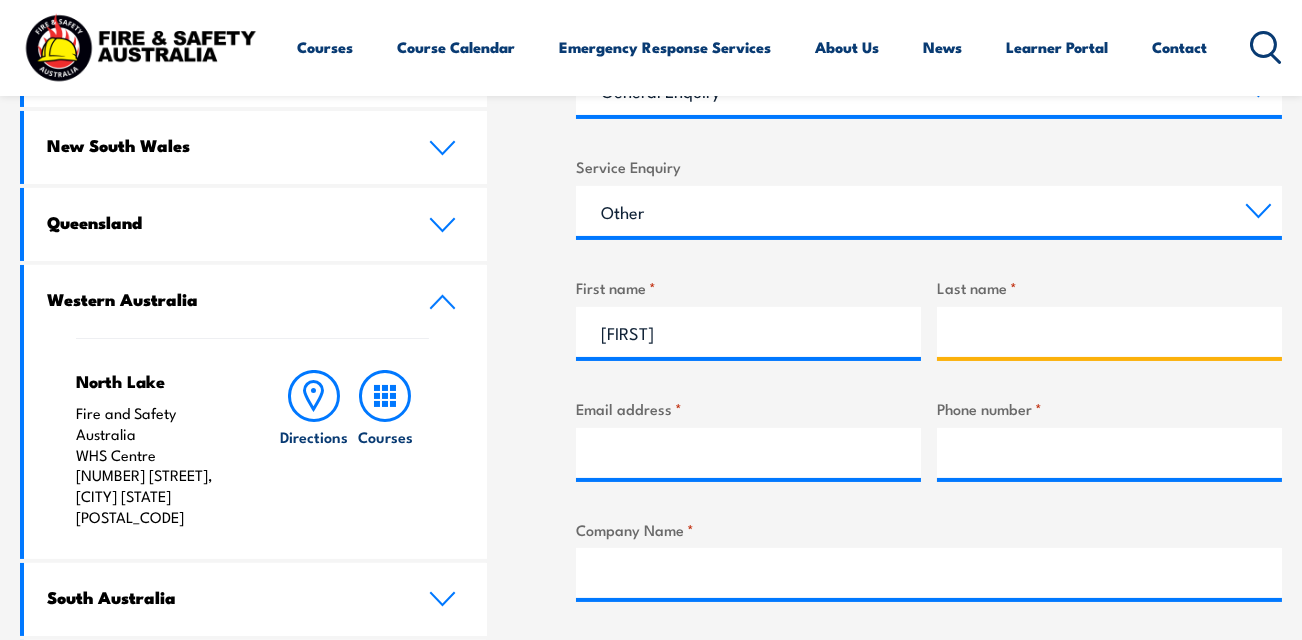 type on "[LAST]" 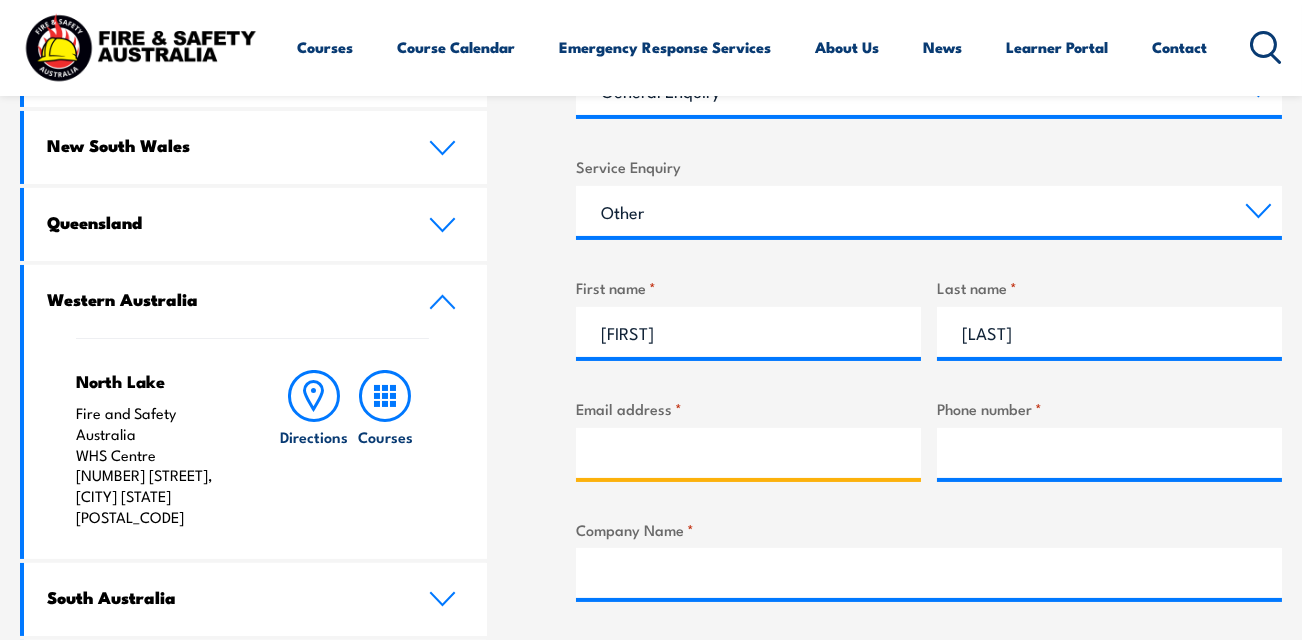 type on "[EMAIL]" 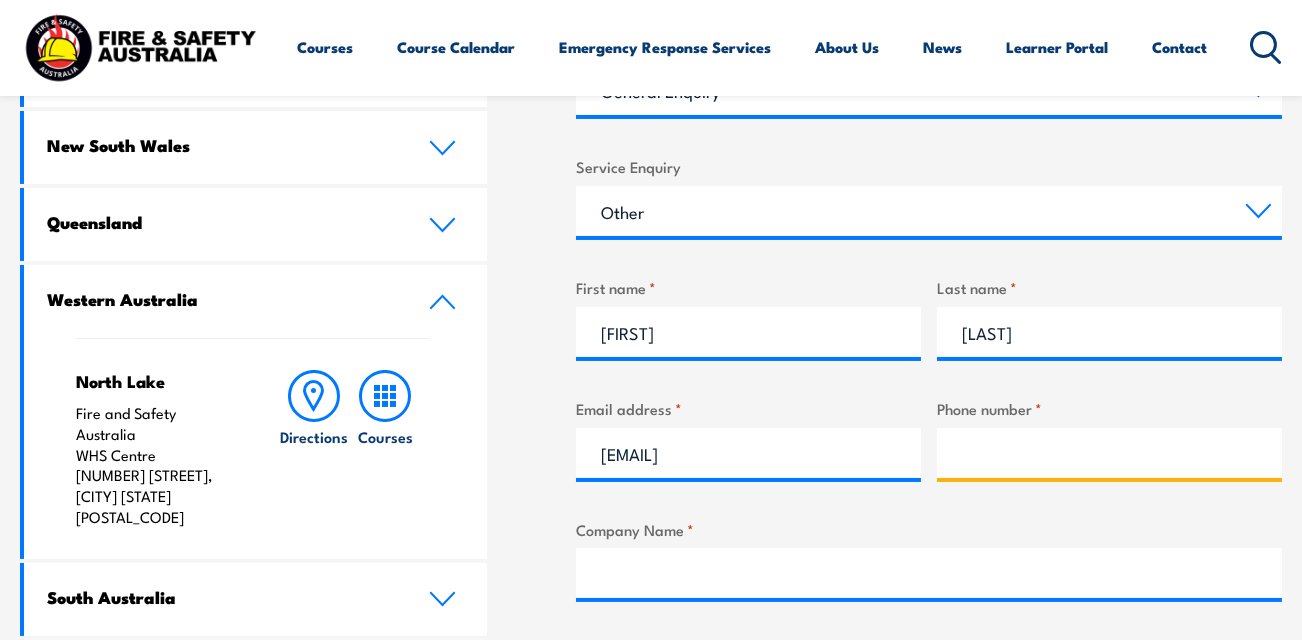 type on "[PHONE]" 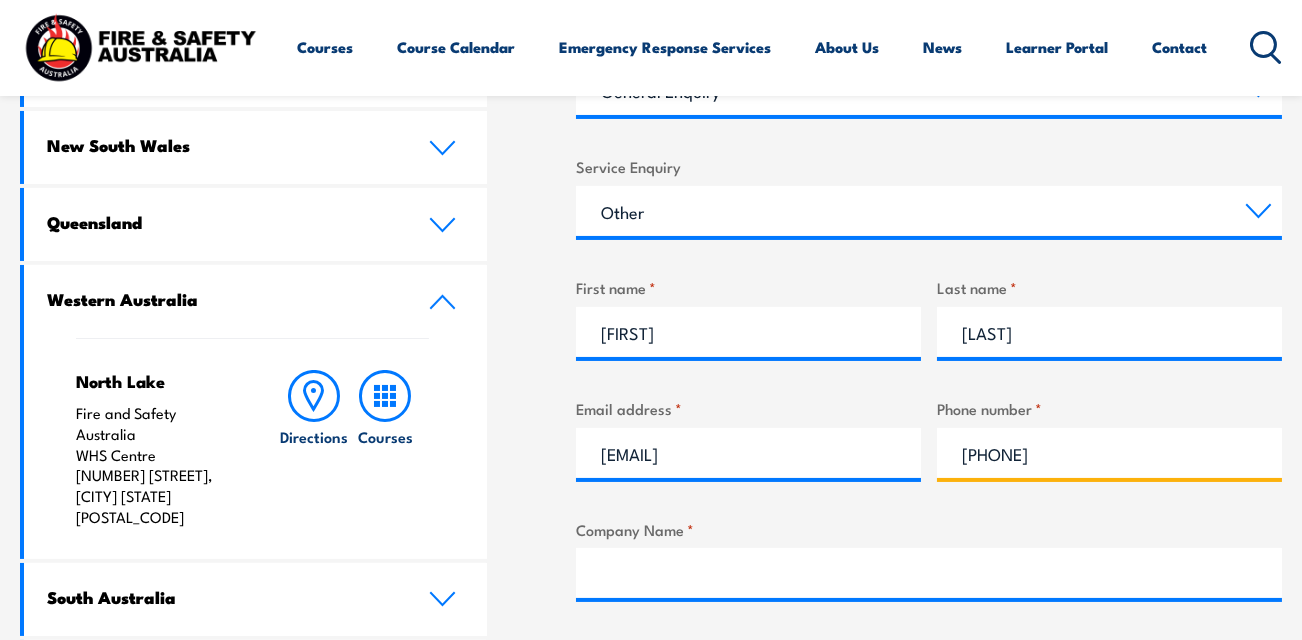 type on "Downer" 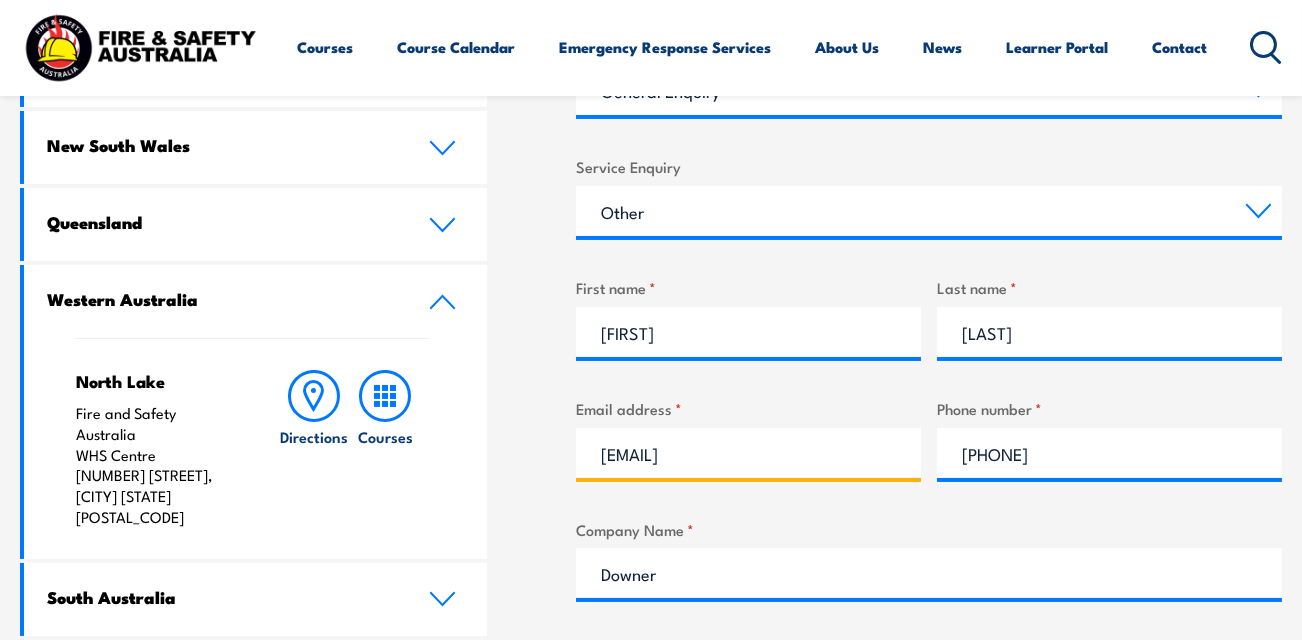 drag, startPoint x: 814, startPoint y: 459, endPoint x: 700, endPoint y: 459, distance: 114 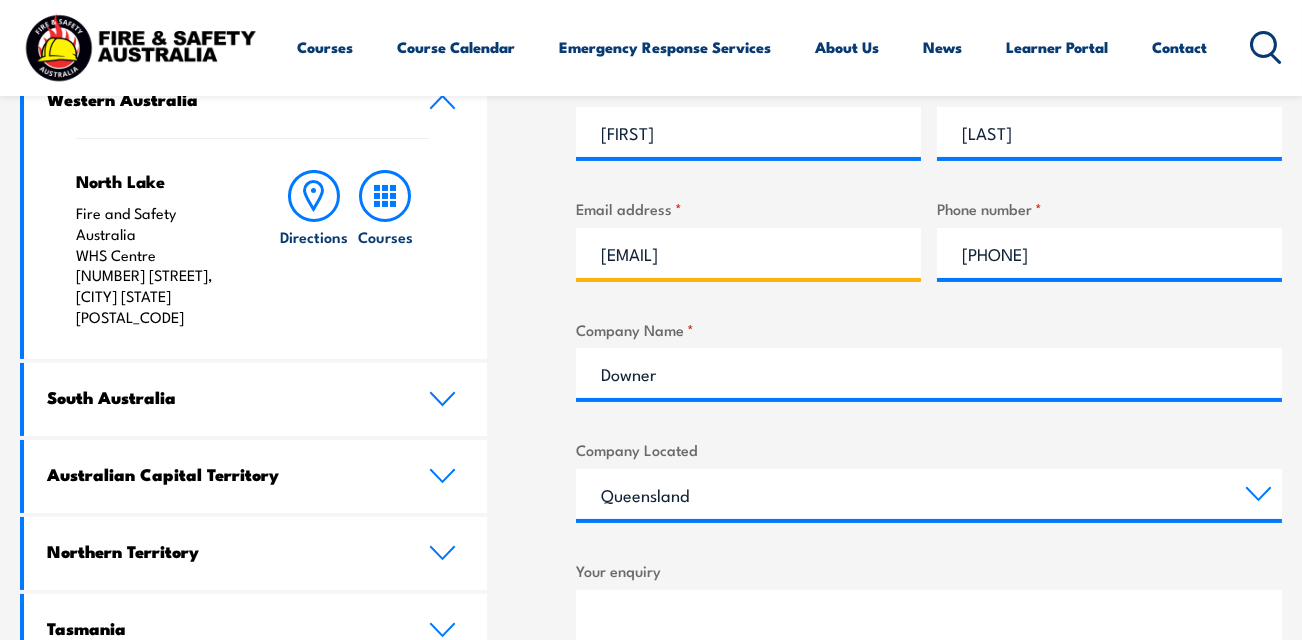 scroll, scrollTop: 999, scrollLeft: 0, axis: vertical 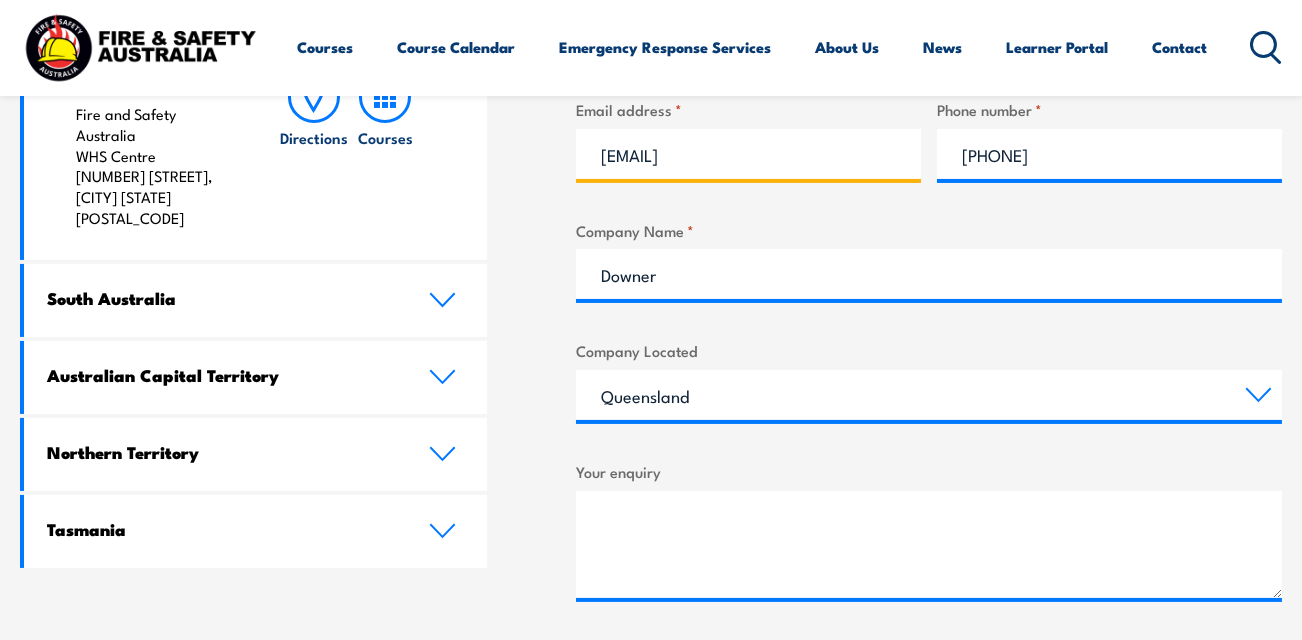 type on "[EMAIL]" 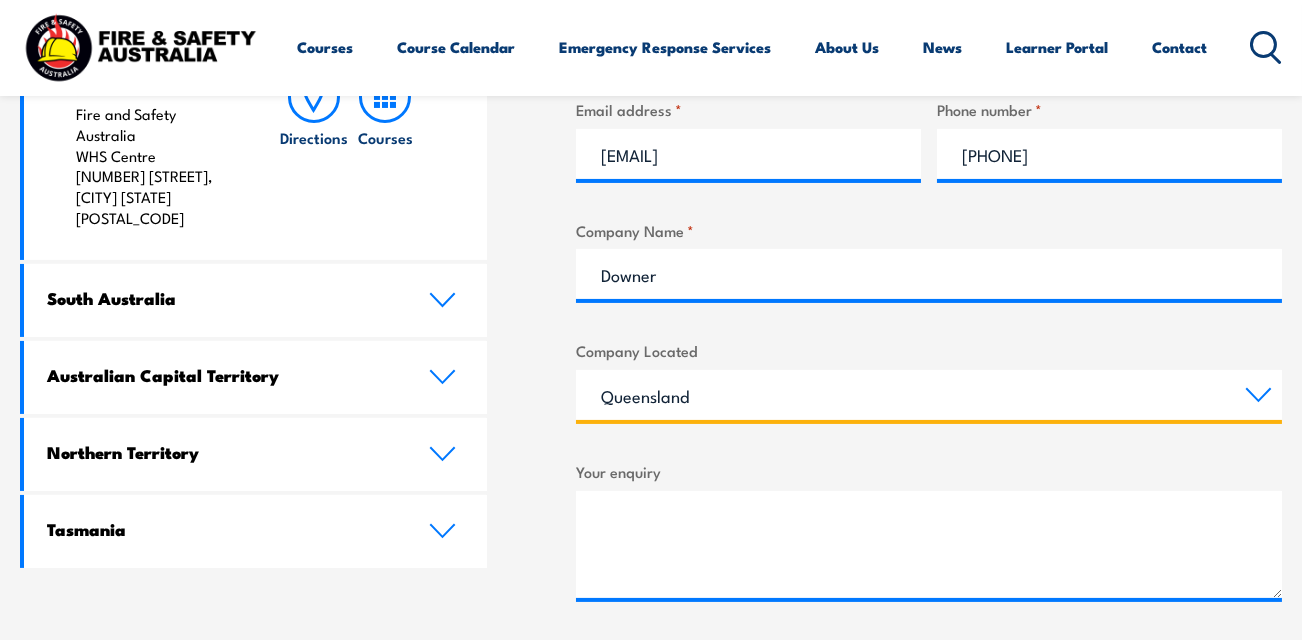 click on "Queensland New South Wales Australian Capital Territory Victoria South Australia Western Australia Northern Territory Tasmania" at bounding box center (929, 395) 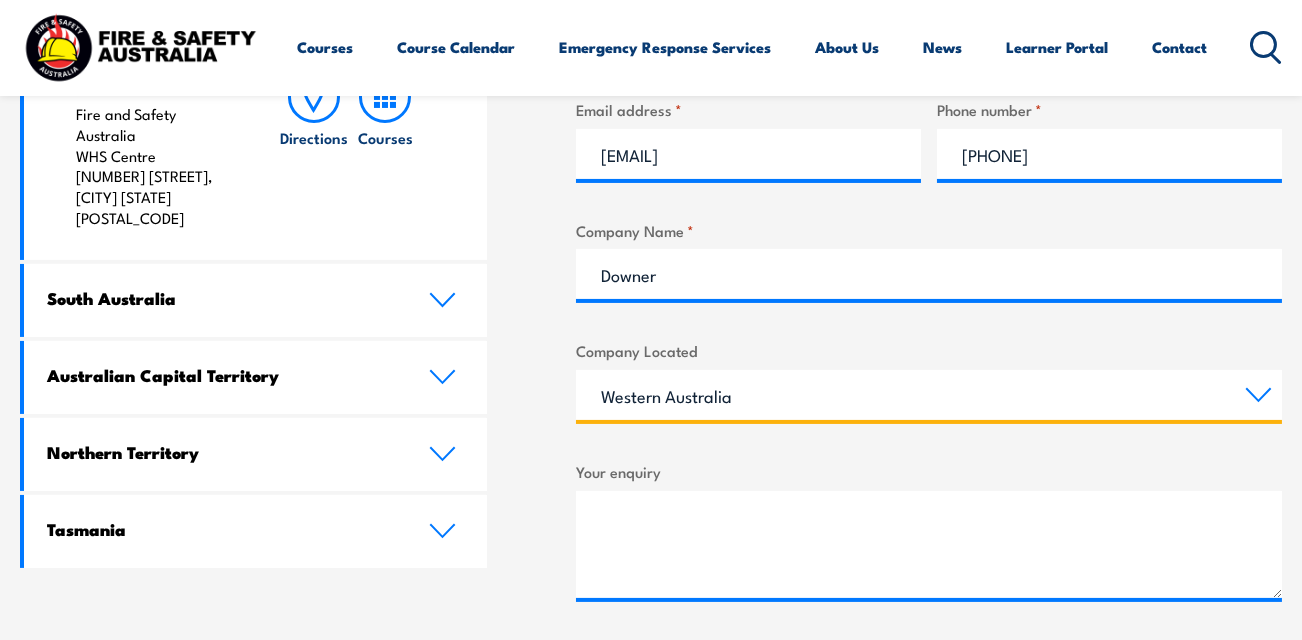 click on "Queensland New South Wales Australian Capital Territory Victoria South Australia Western Australia Northern Territory Tasmania" at bounding box center (929, 395) 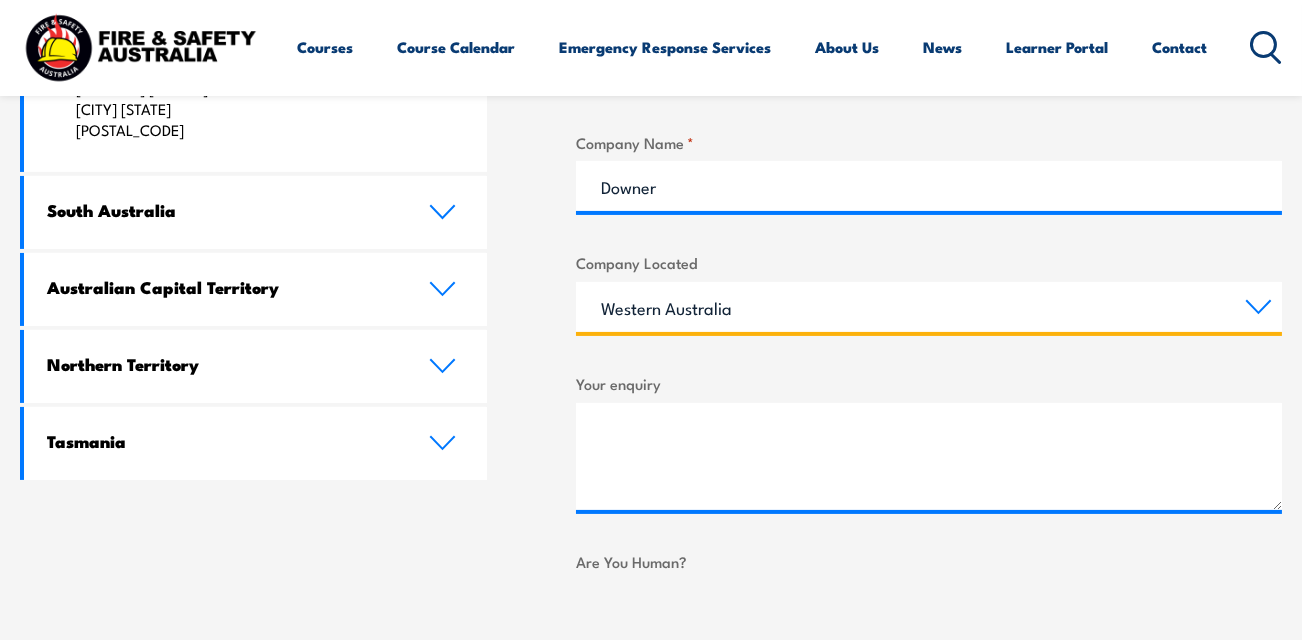 scroll, scrollTop: 1200, scrollLeft: 0, axis: vertical 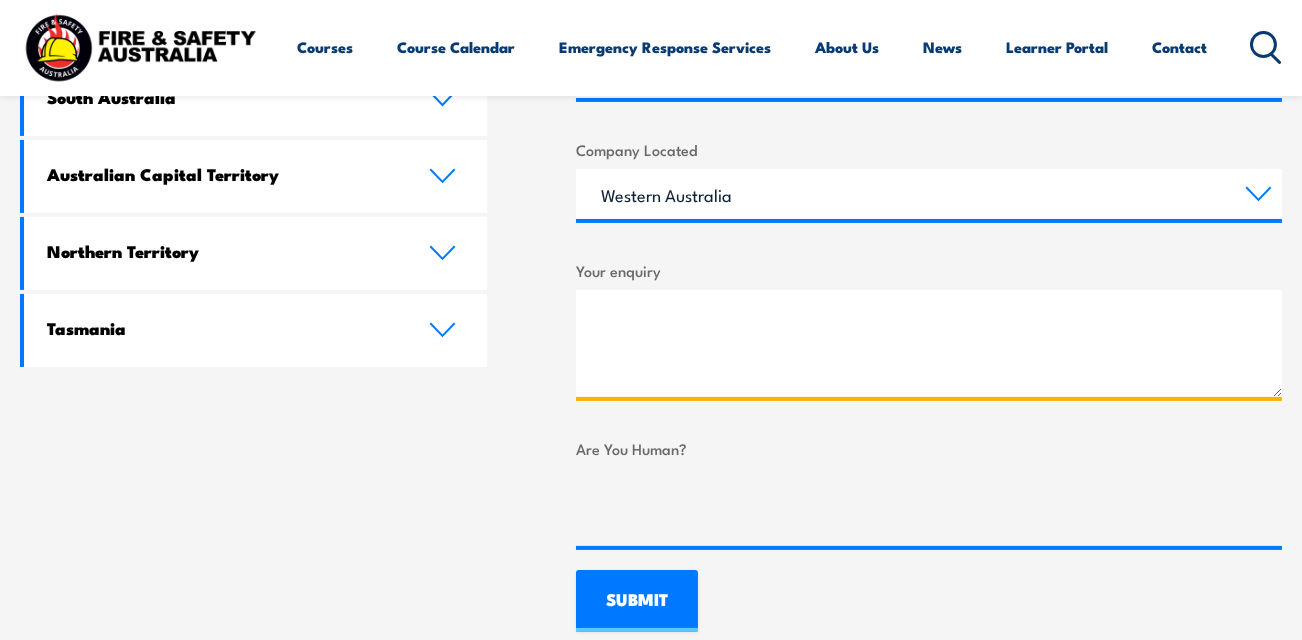click on "Your enquiry" at bounding box center [929, 343] 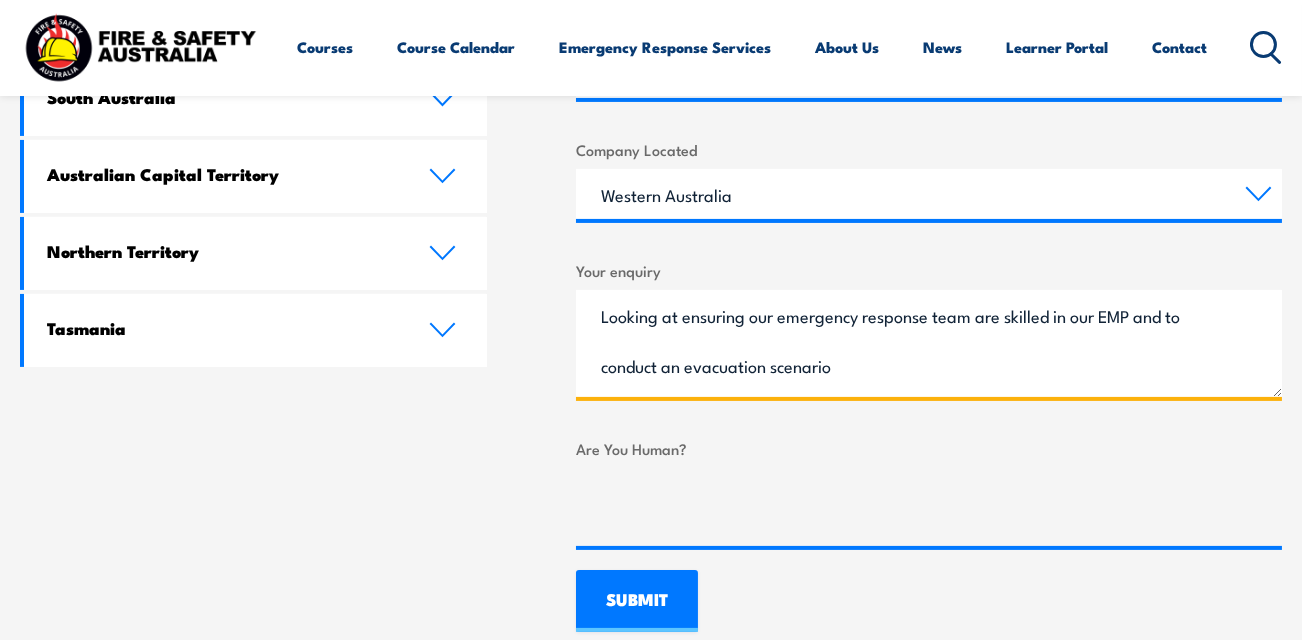 click on "Looking at ensuring our emergency response team are skilled in our EMP and to conduct an evacuation scenario" at bounding box center (929, 343) 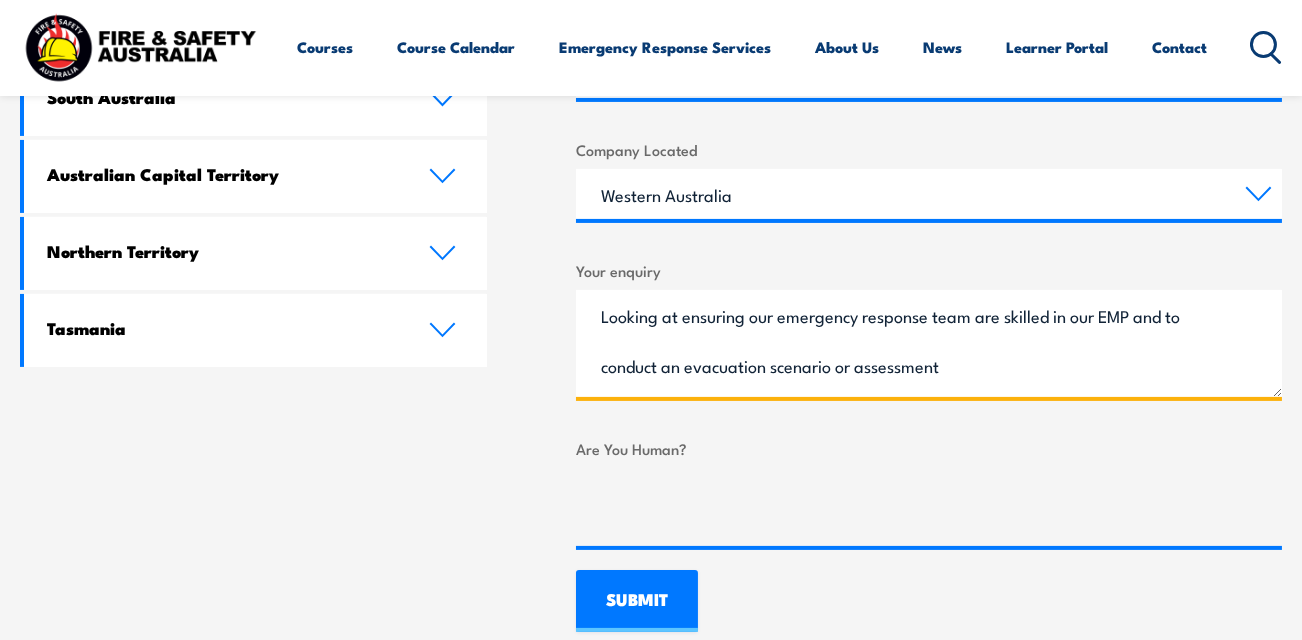 type on "Looking at ensuring our emergency response team are skilled in our EMP and to conduct an evacuation scenario or assessment" 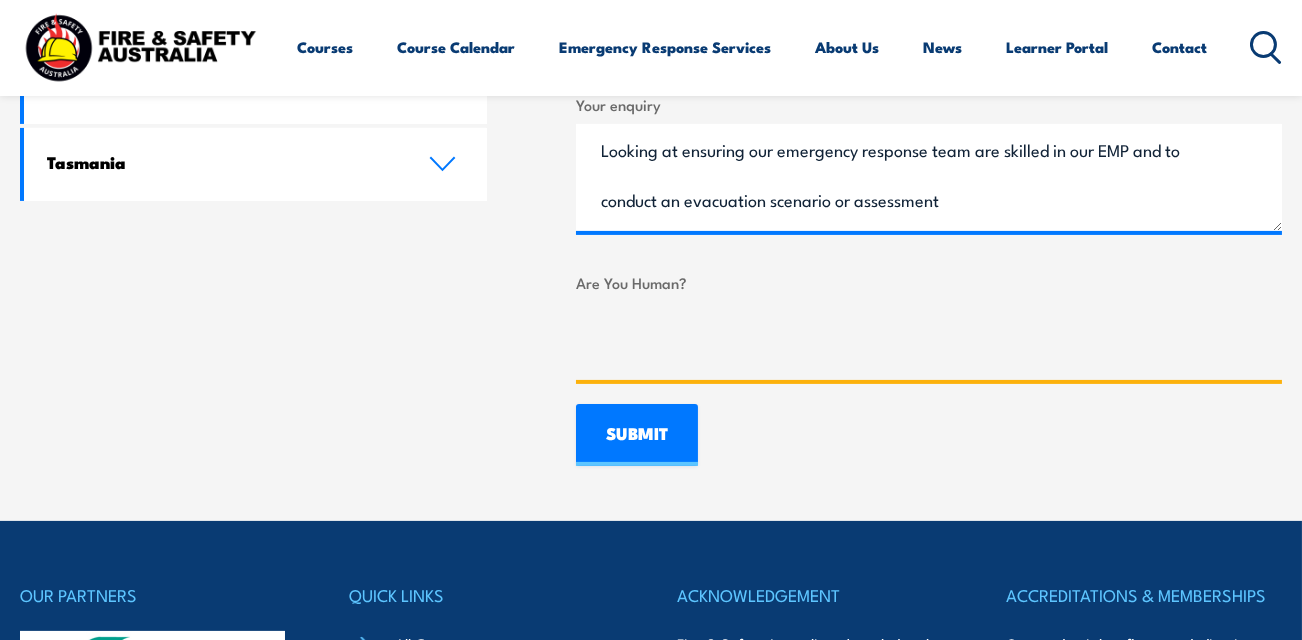 scroll, scrollTop: 1400, scrollLeft: 0, axis: vertical 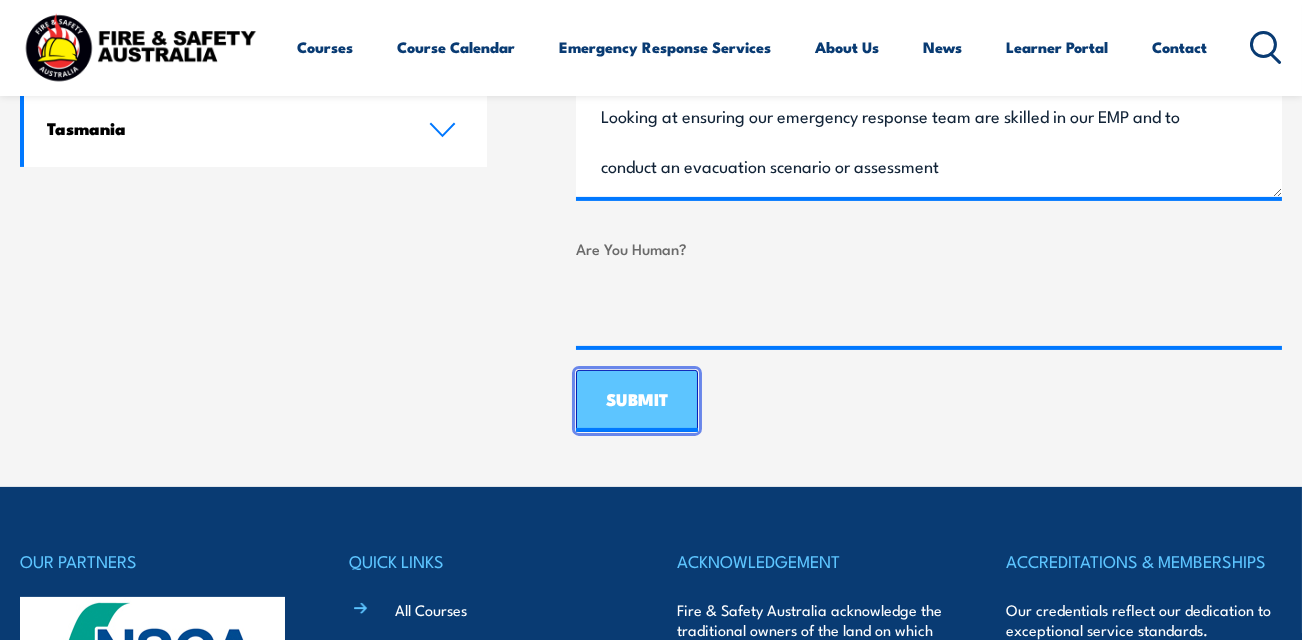 click on "SUBMIT" at bounding box center [637, 401] 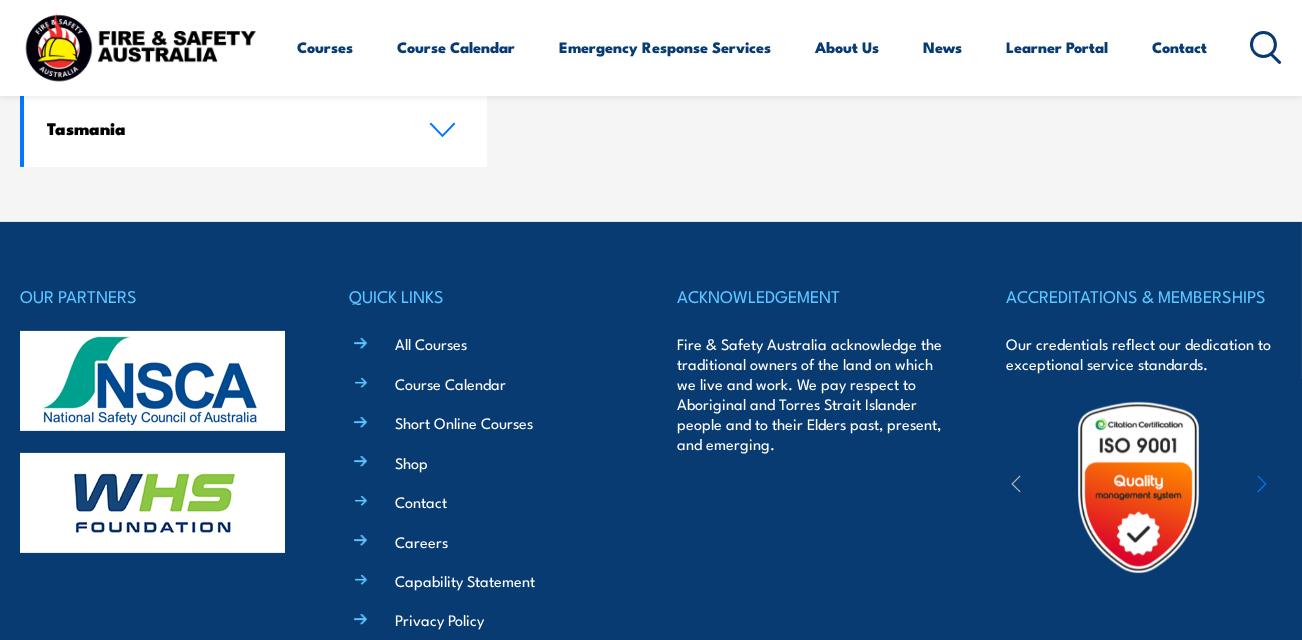 scroll, scrollTop: 0, scrollLeft: 0, axis: both 